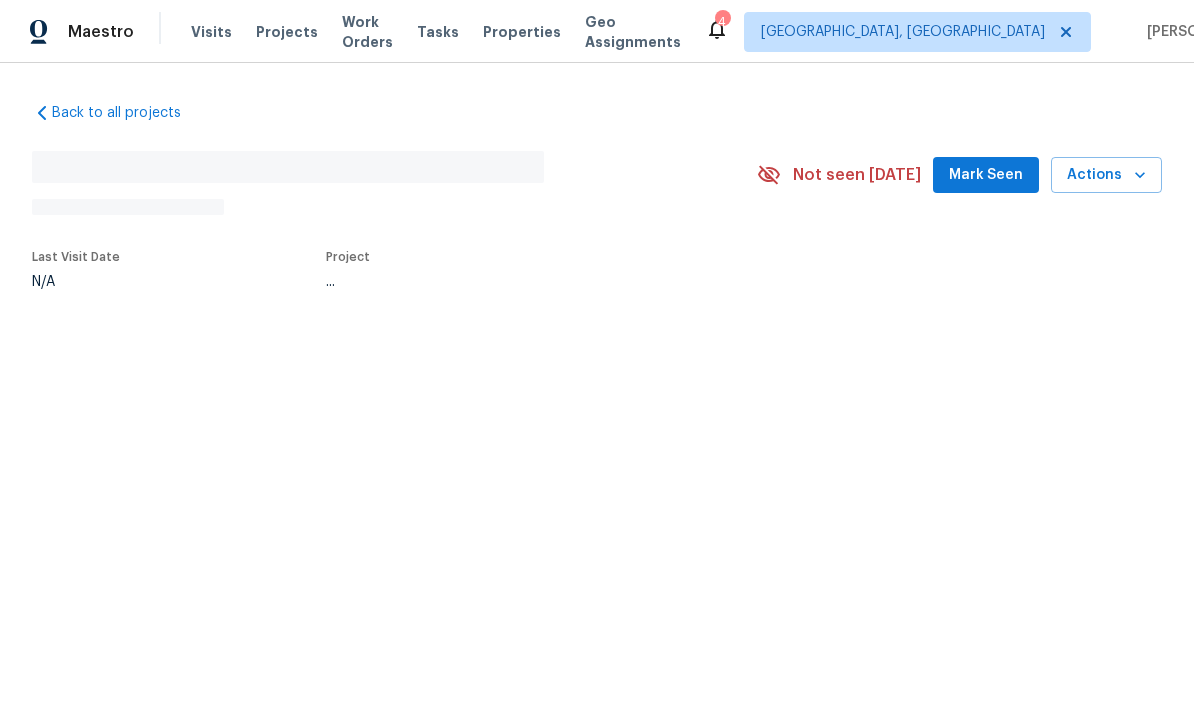 scroll, scrollTop: 0, scrollLeft: 0, axis: both 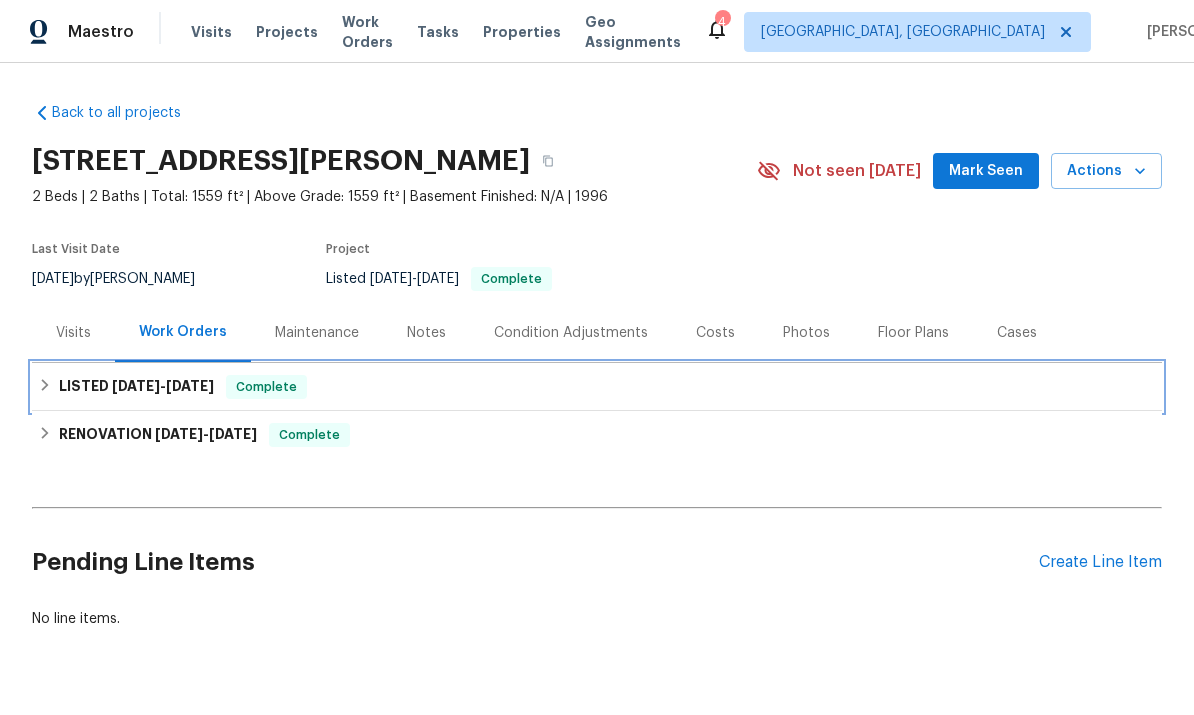 click on "LISTED   1/13/25  -  1/14/25 Complete" at bounding box center [597, 387] 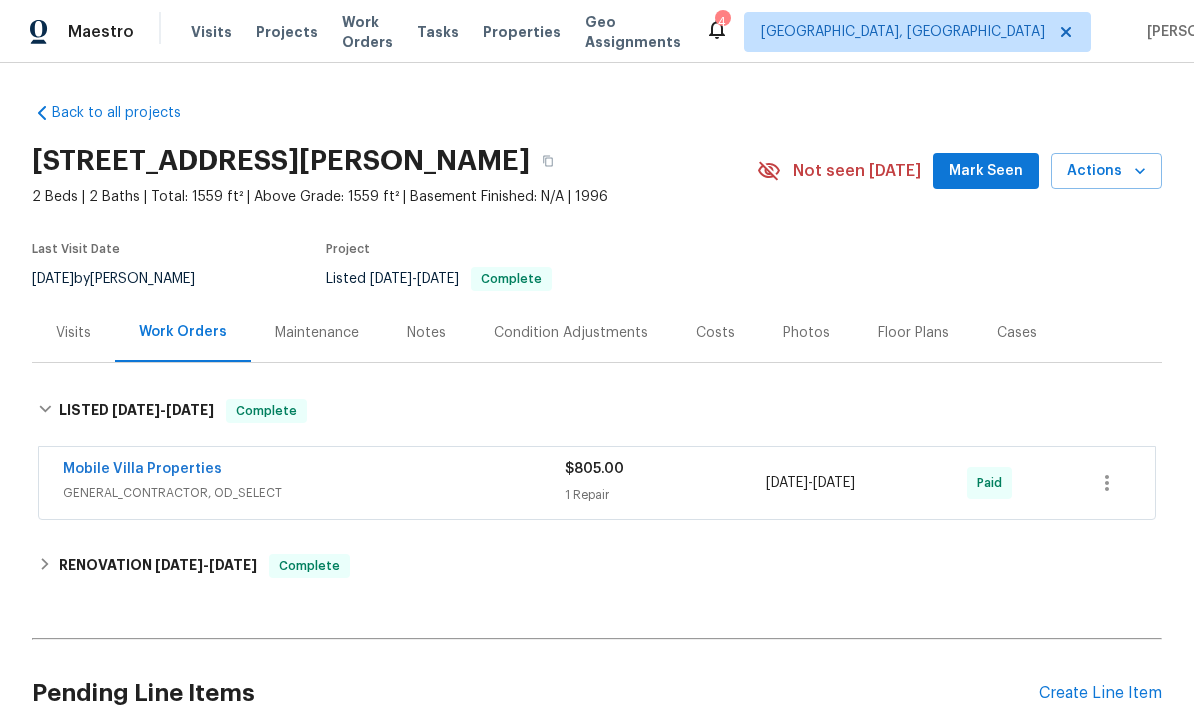 click on "Mobile Villa Properties" at bounding box center [142, 469] 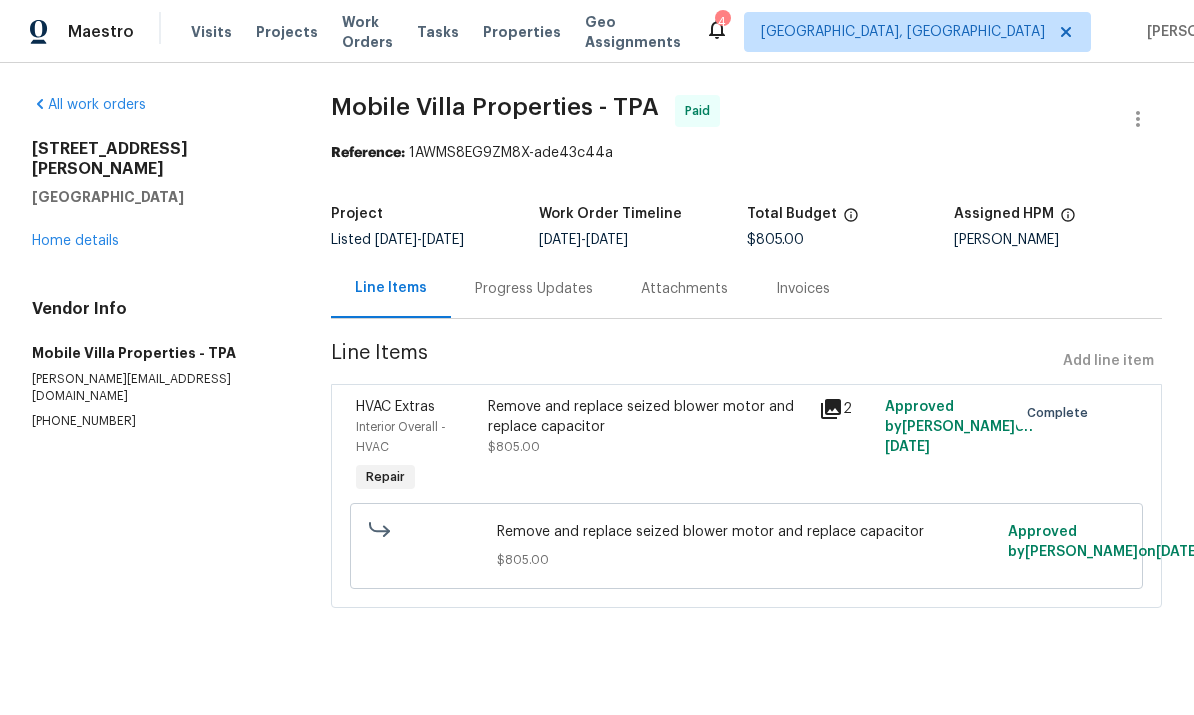 click on "Home details" at bounding box center [75, 241] 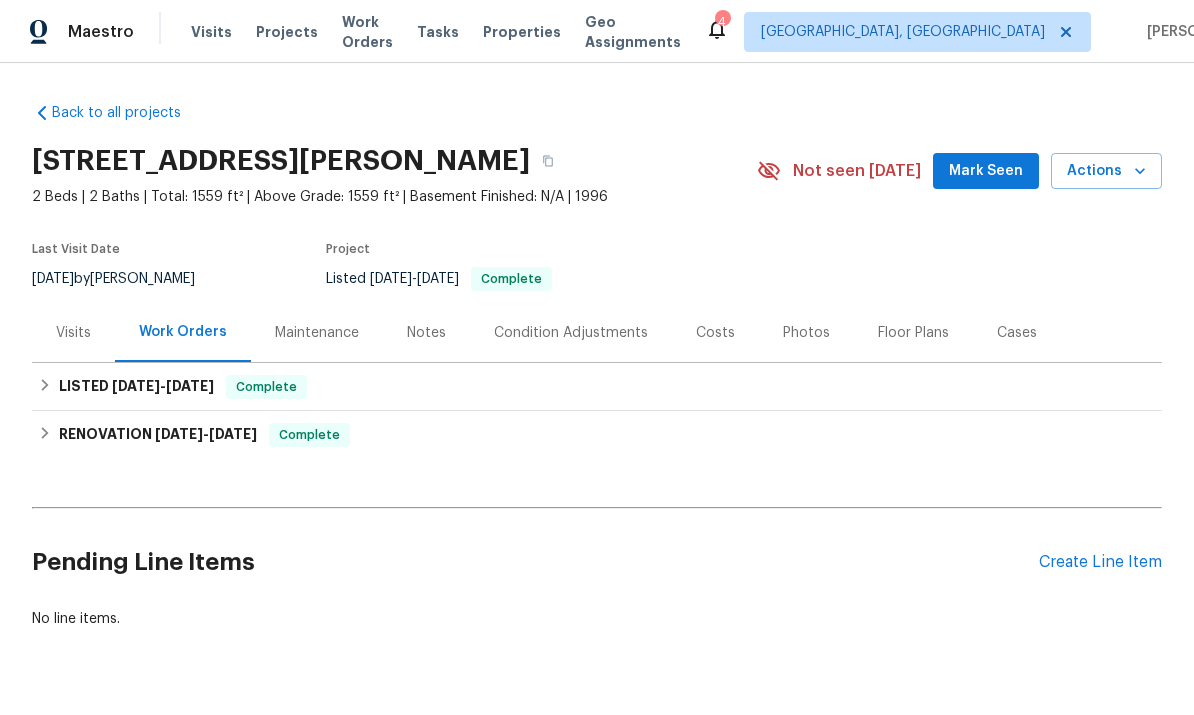 click on "Maintenance" at bounding box center [317, 333] 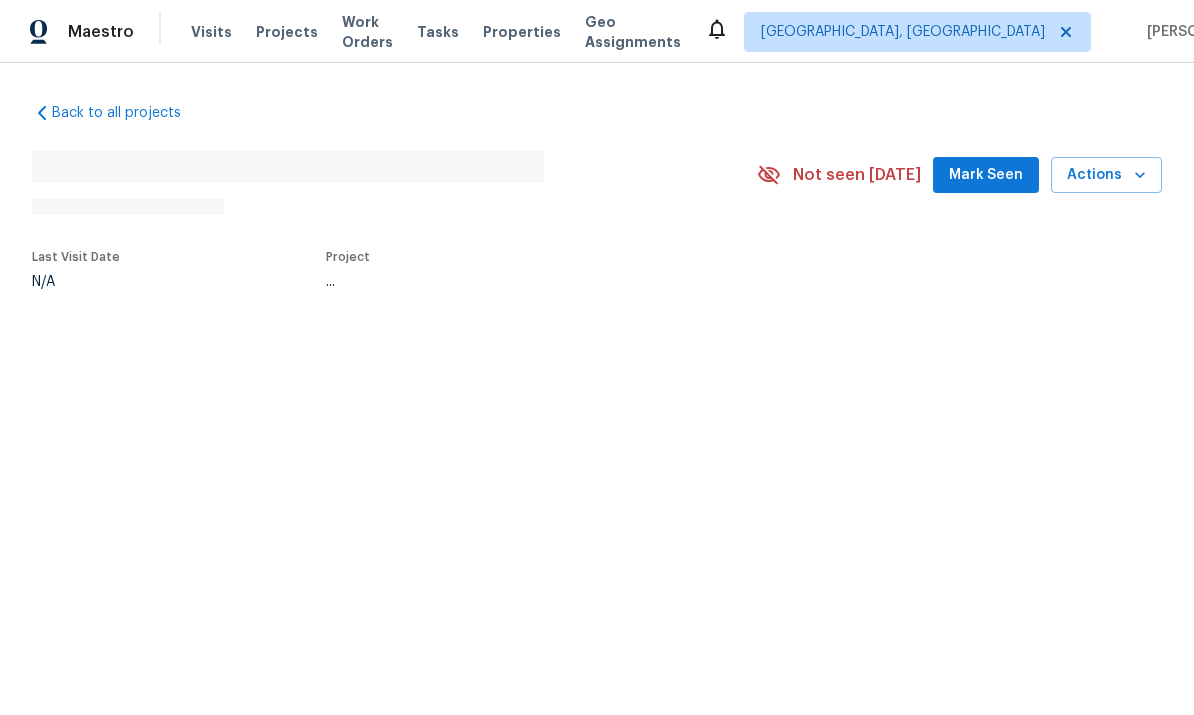 scroll, scrollTop: 0, scrollLeft: 0, axis: both 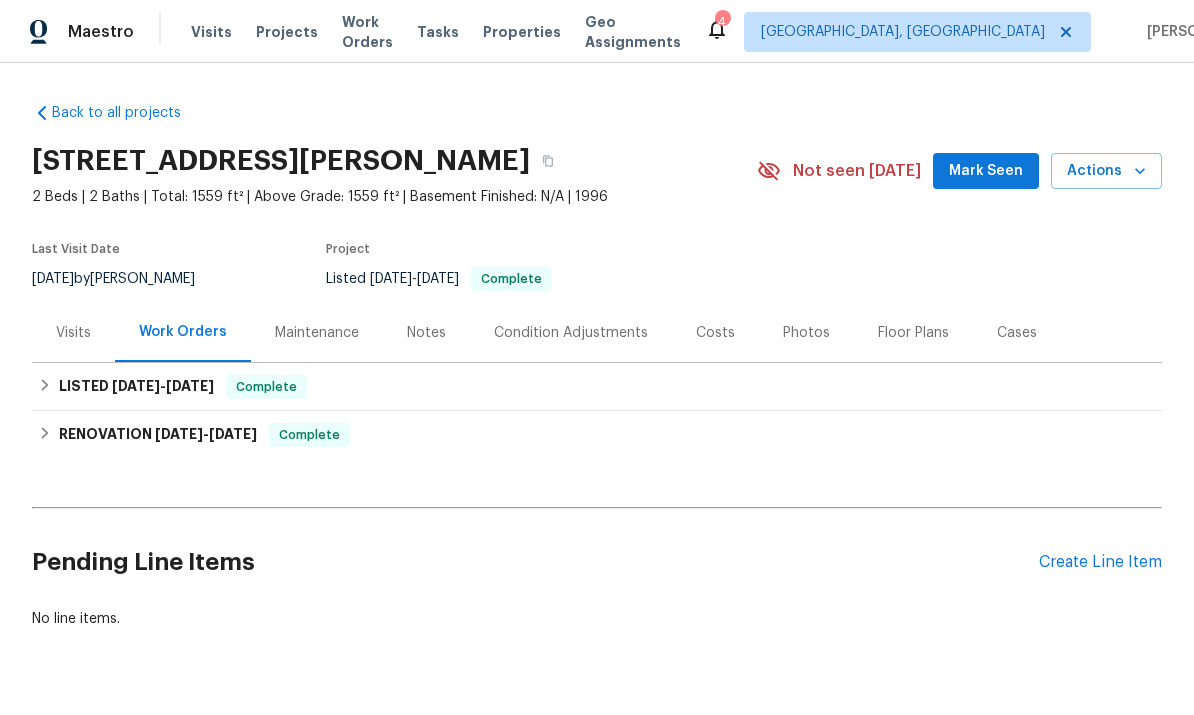 click on "Visits" at bounding box center [73, 333] 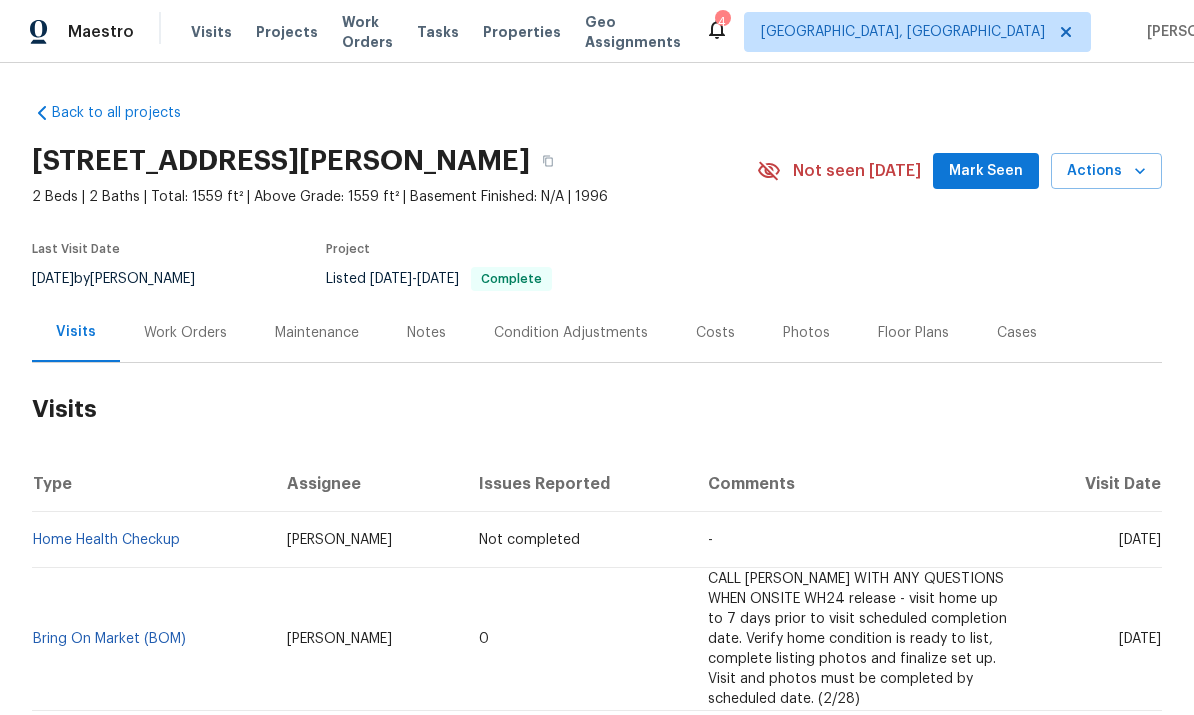 scroll, scrollTop: 0, scrollLeft: 0, axis: both 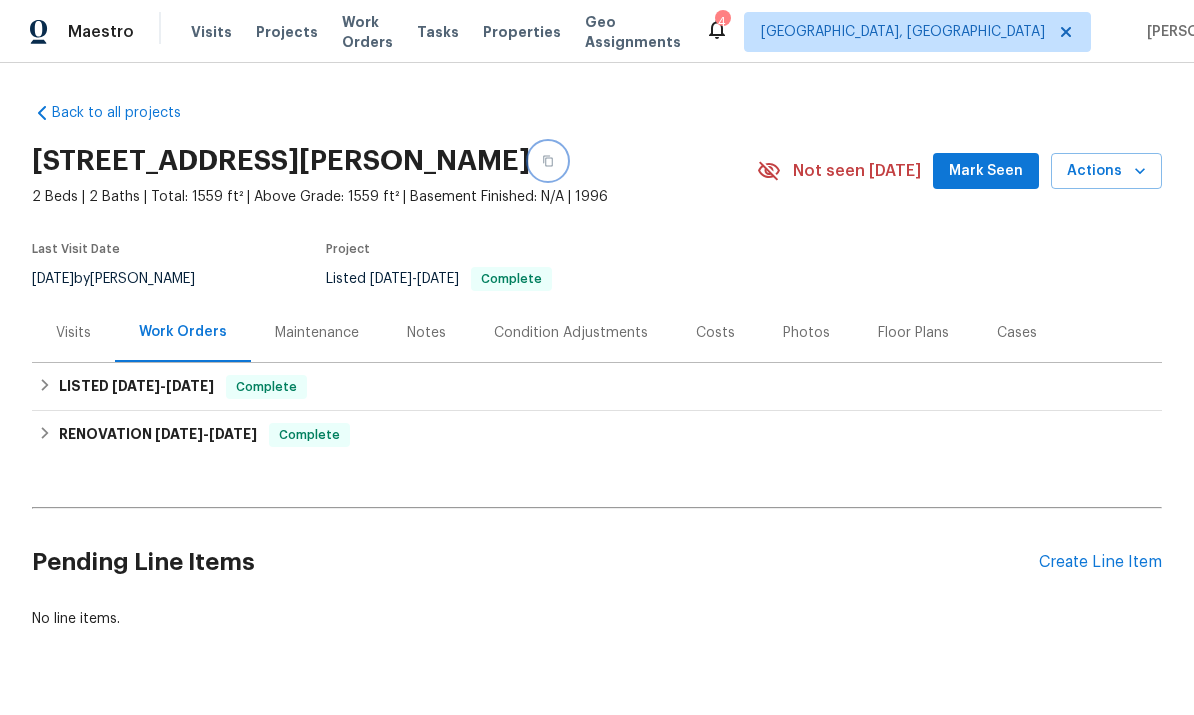 click at bounding box center (548, 161) 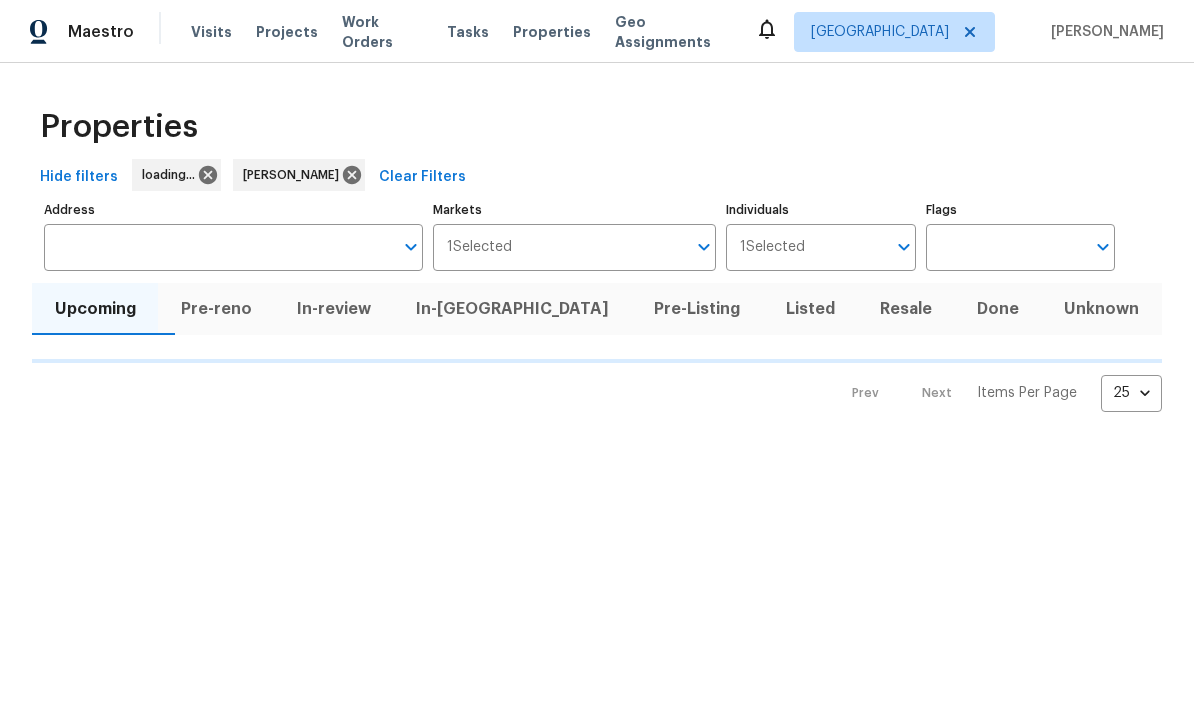 scroll, scrollTop: 0, scrollLeft: 0, axis: both 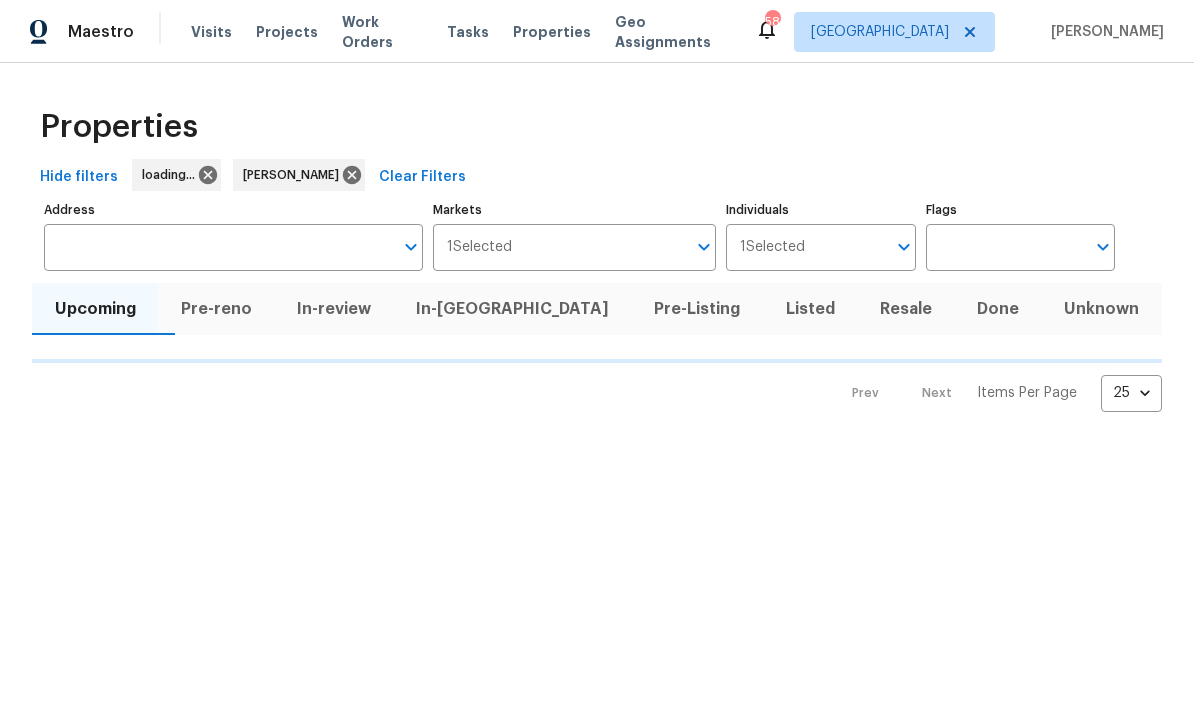 click on "Address" at bounding box center (218, 247) 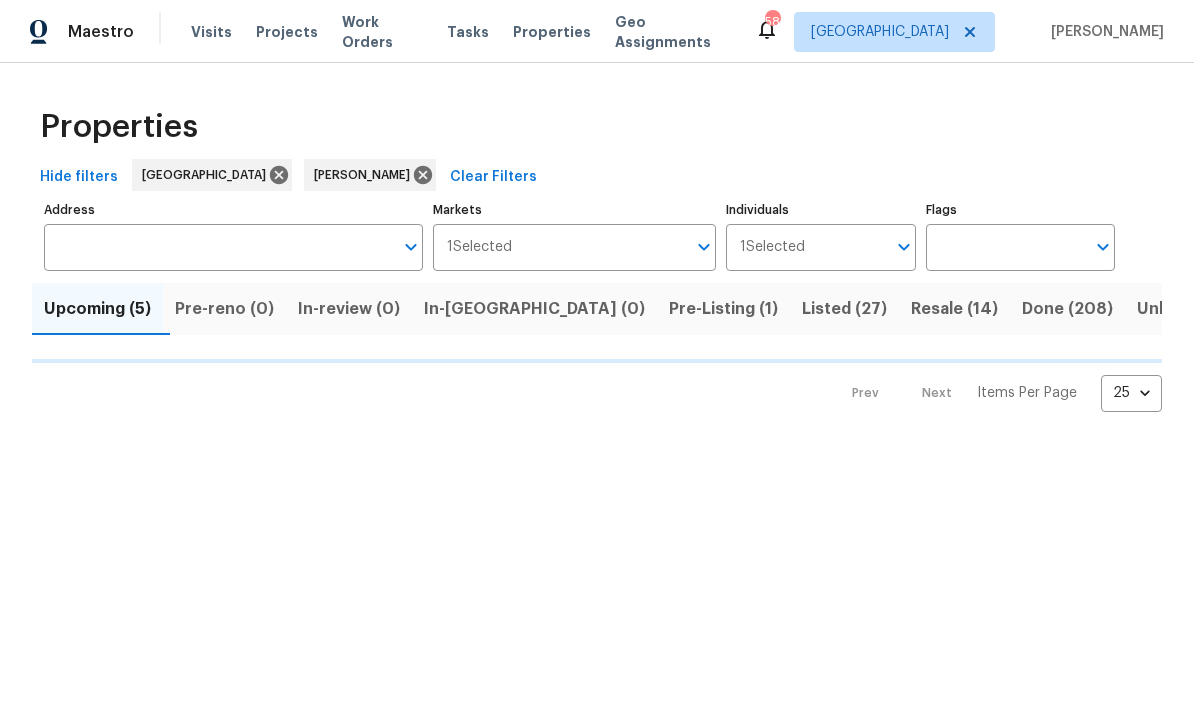 click on "Address" at bounding box center (218, 247) 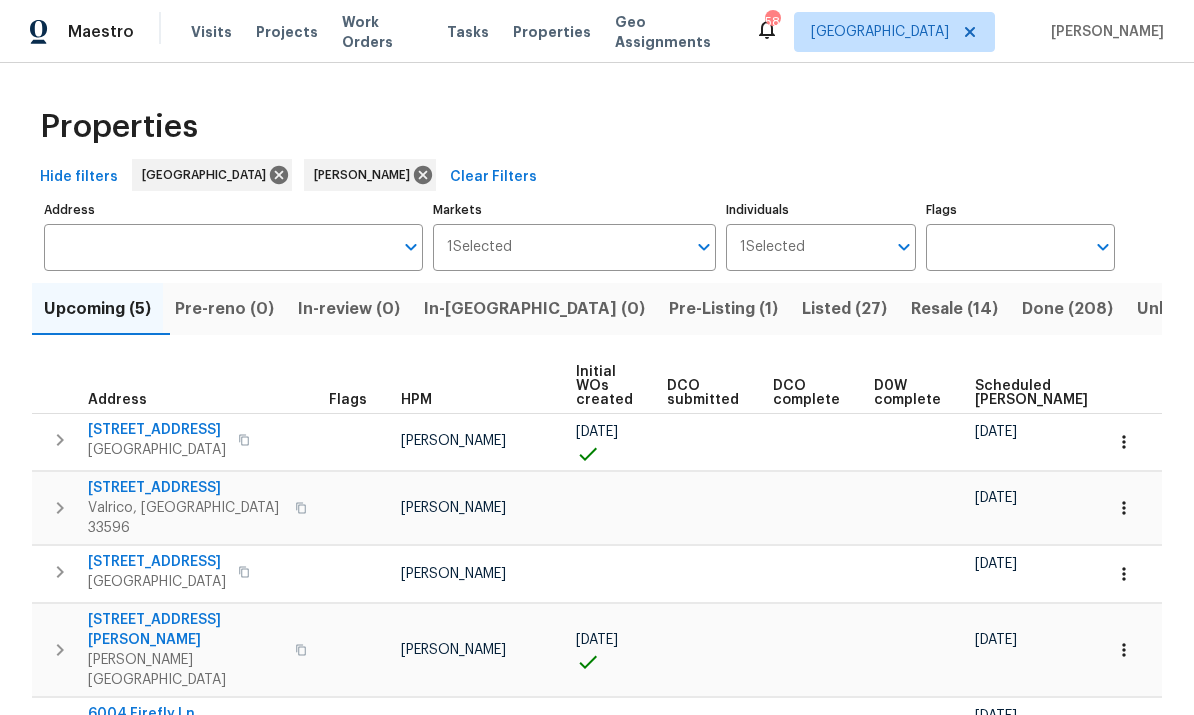 click on "Address" at bounding box center [218, 247] 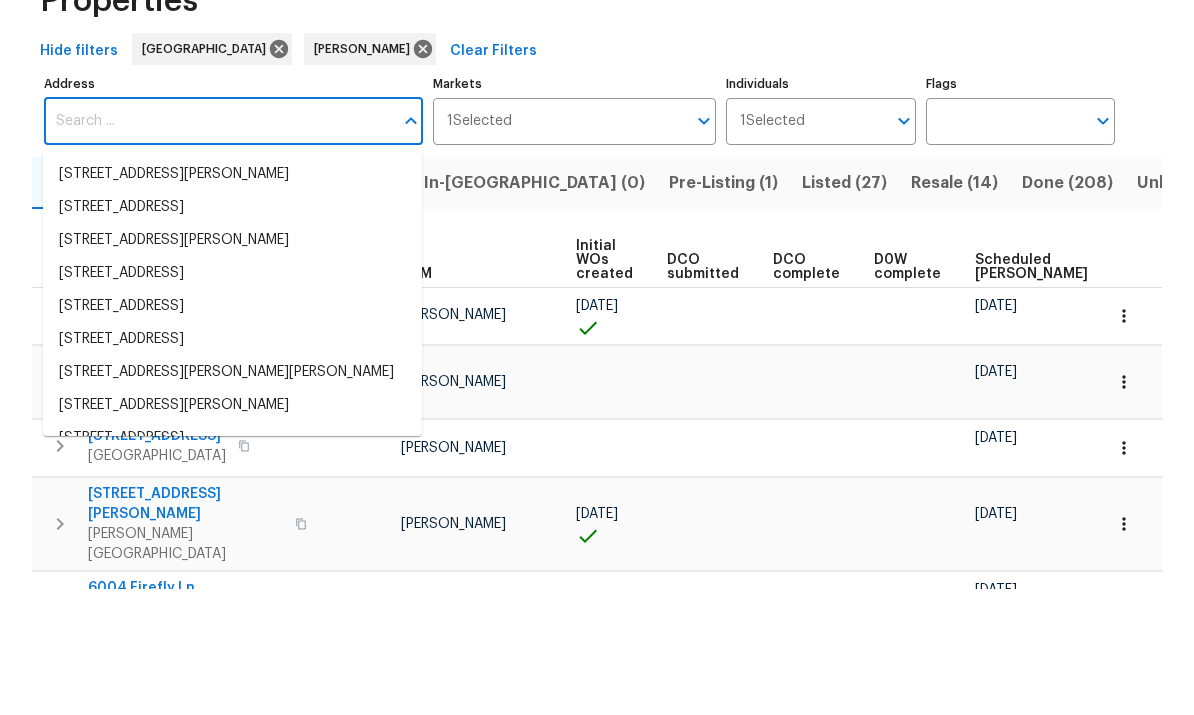 click on "Address" at bounding box center (218, 247) 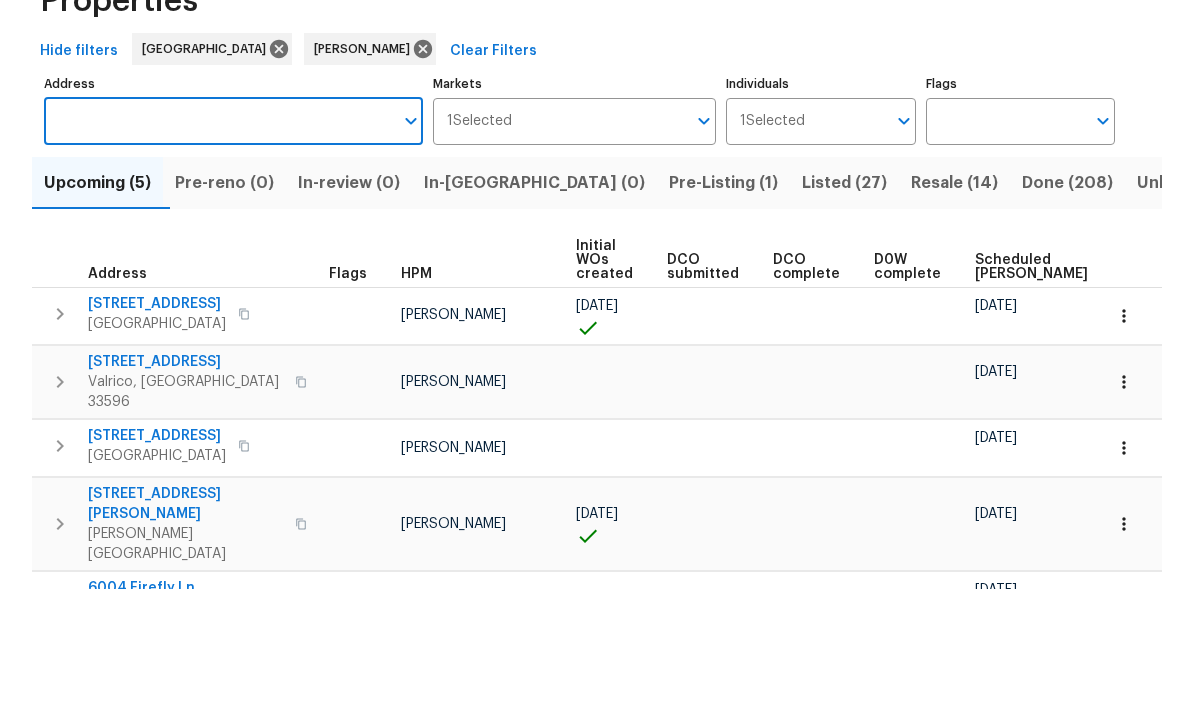 paste on "[STREET_ADDRESS][PERSON_NAME]" 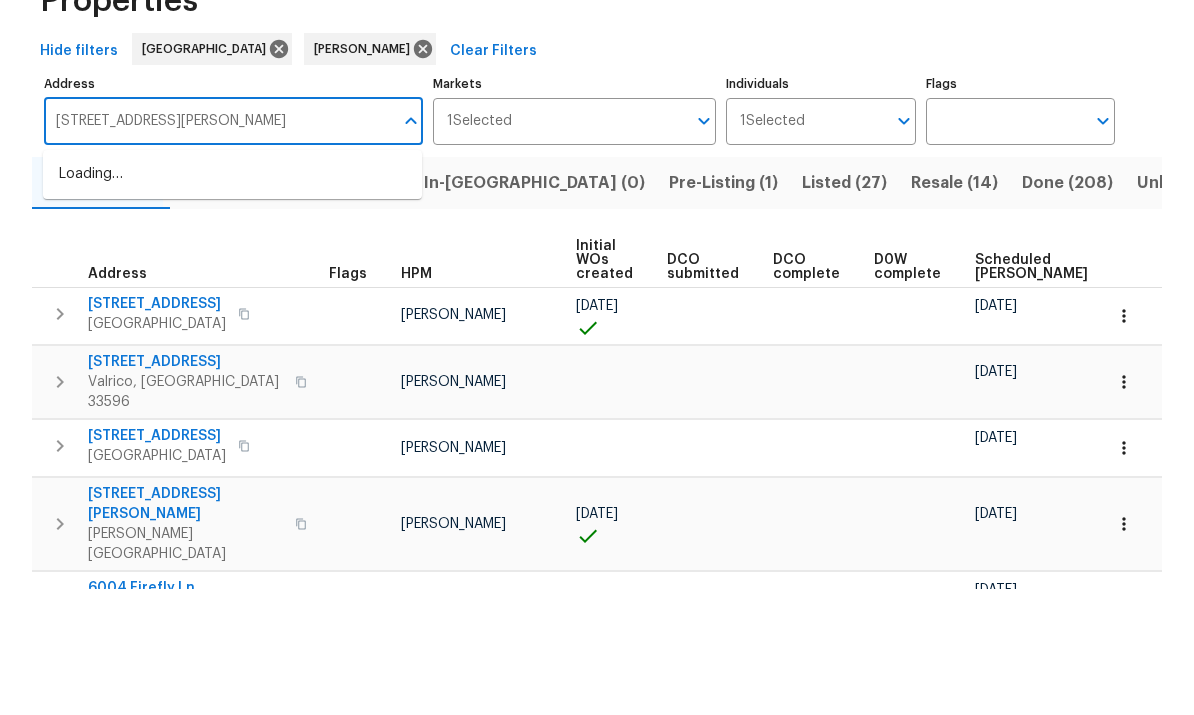 click on "[STREET_ADDRESS][PERSON_NAME]" at bounding box center [218, 247] 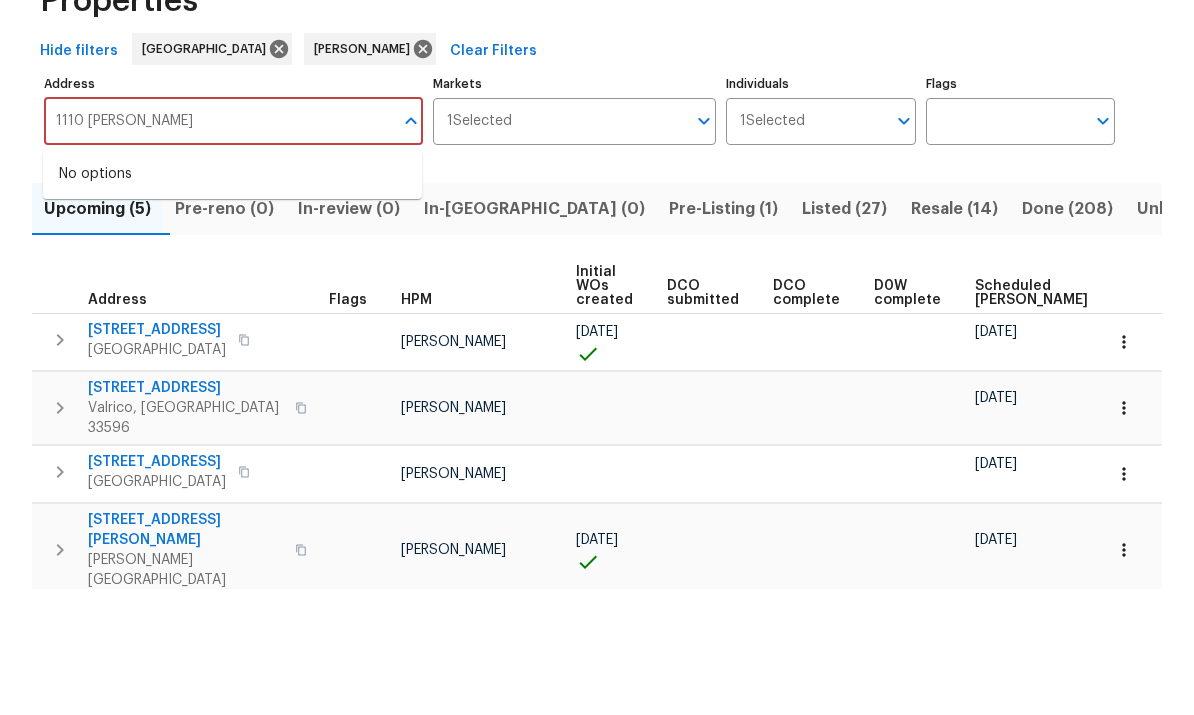 scroll, scrollTop: 70, scrollLeft: 0, axis: vertical 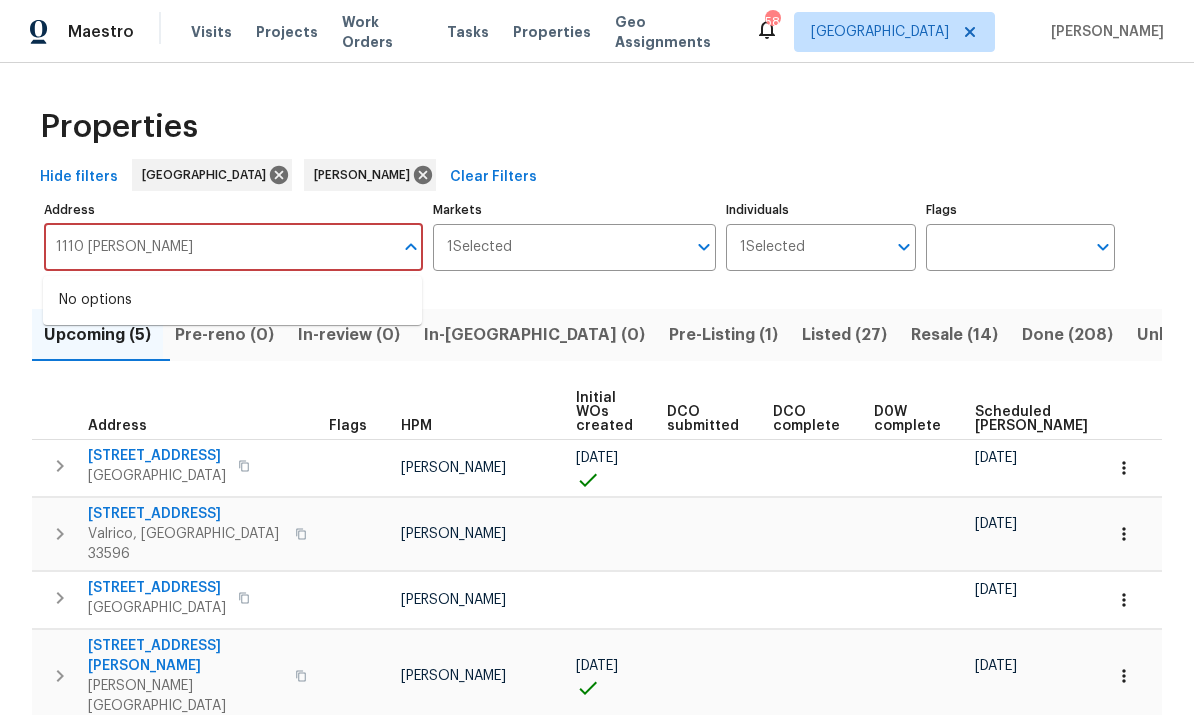 type on "1110 McDaniel" 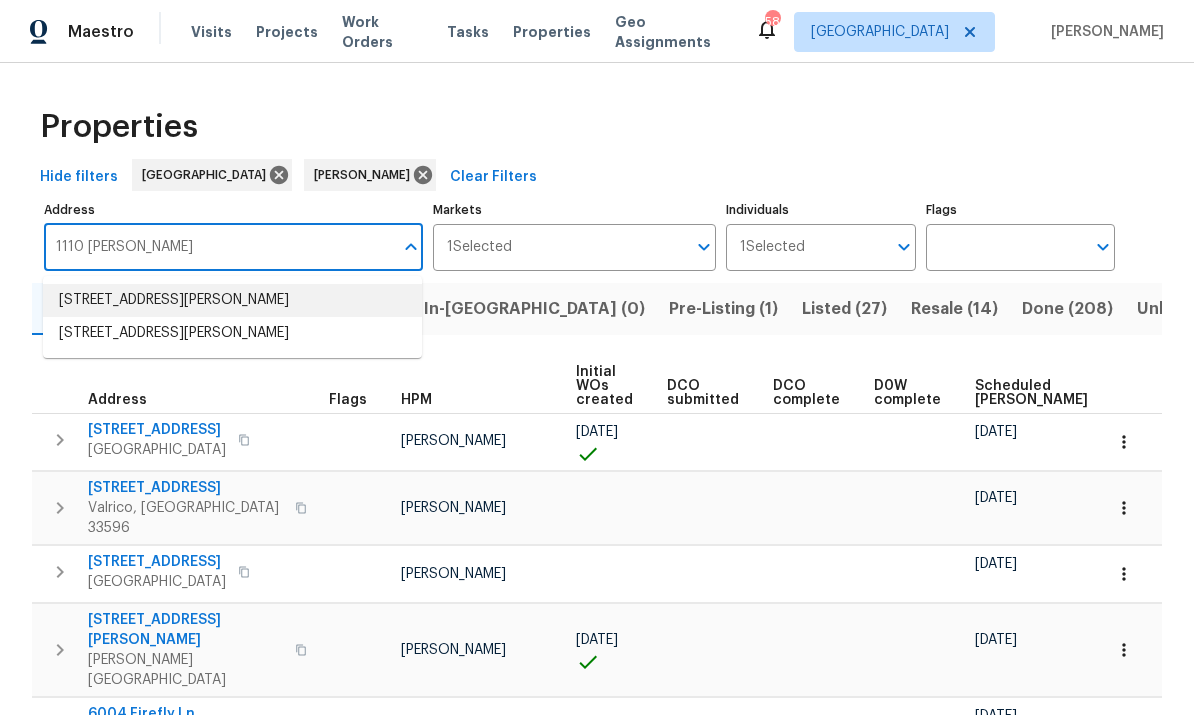 click on "1110 McDaniel St # 1110 Sun City Center FL 33573" at bounding box center [232, 300] 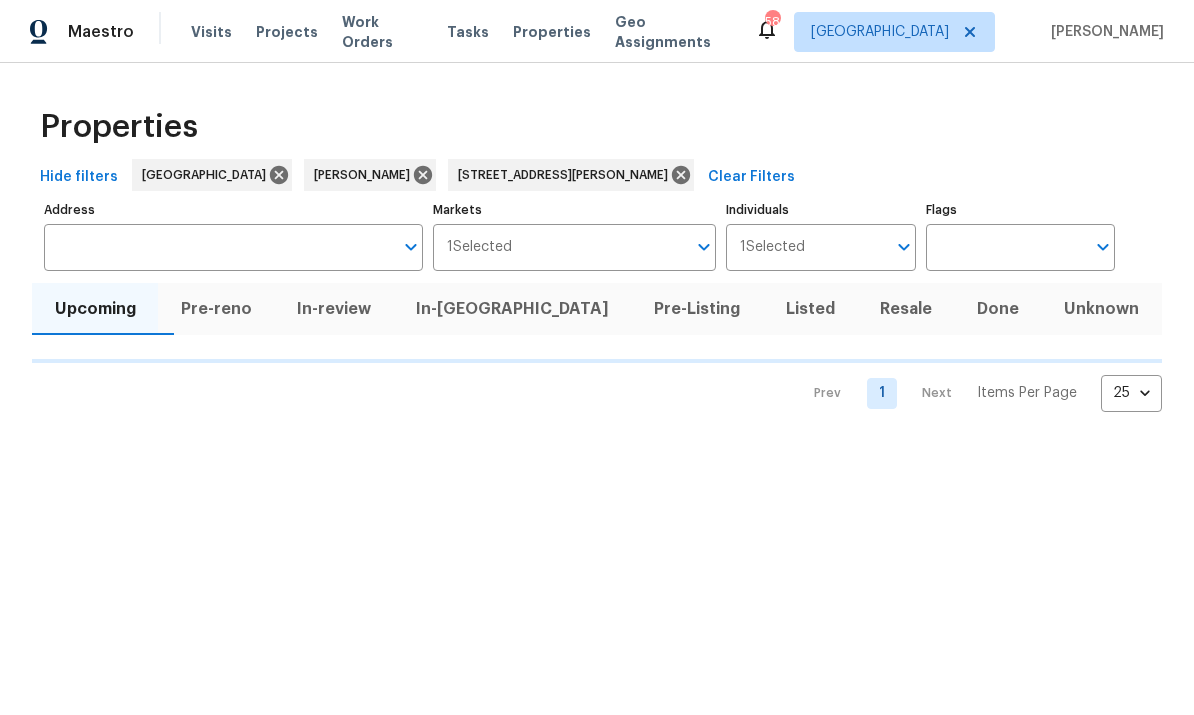 type on "1110 McDaniel St # 1110 Sun City Center FL 33573" 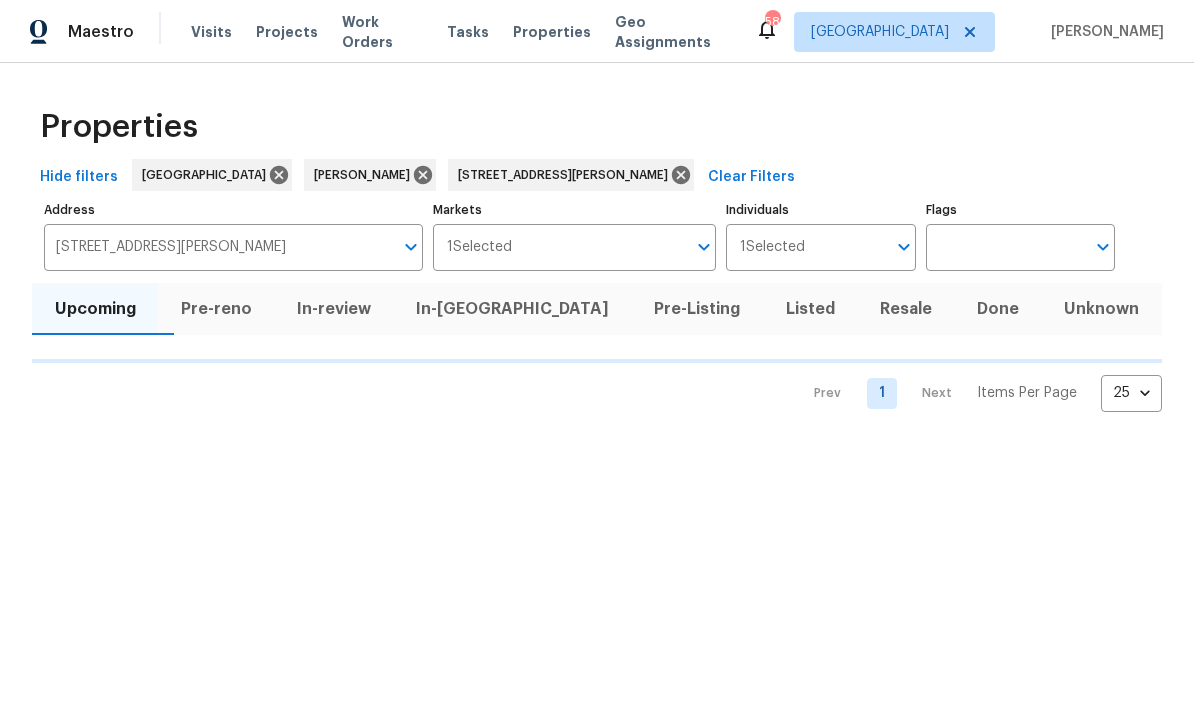 scroll, scrollTop: 0, scrollLeft: 0, axis: both 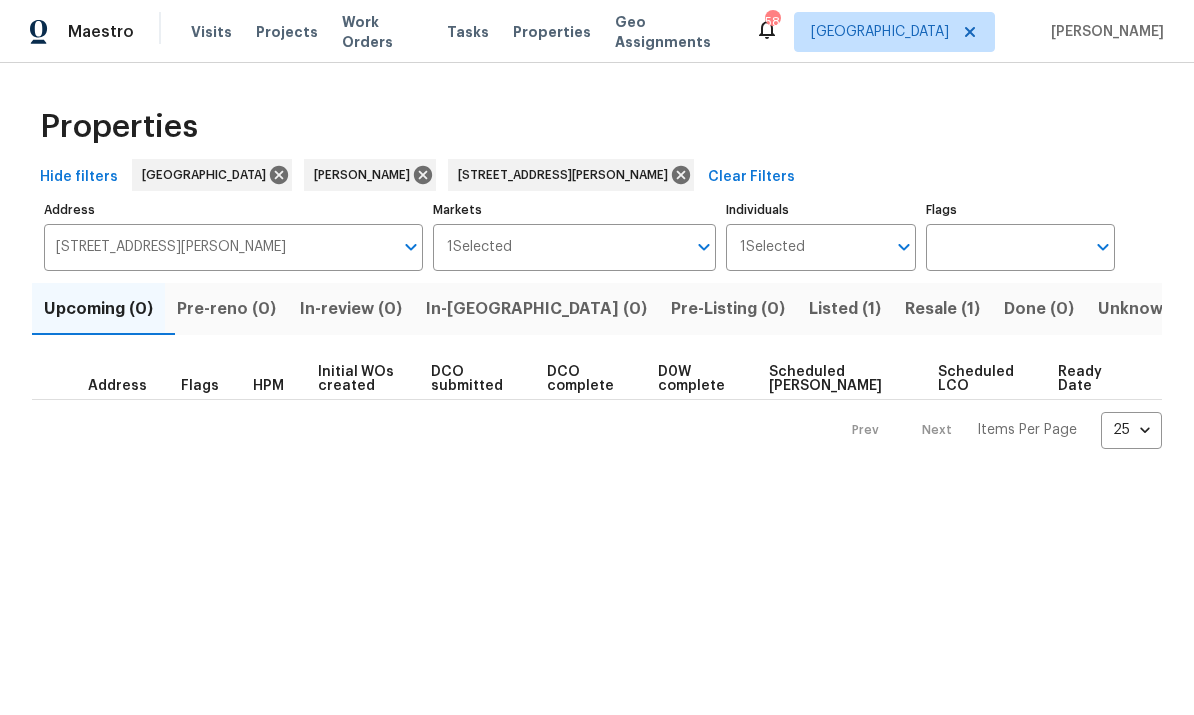 click on "Resale (1)" at bounding box center [942, 309] 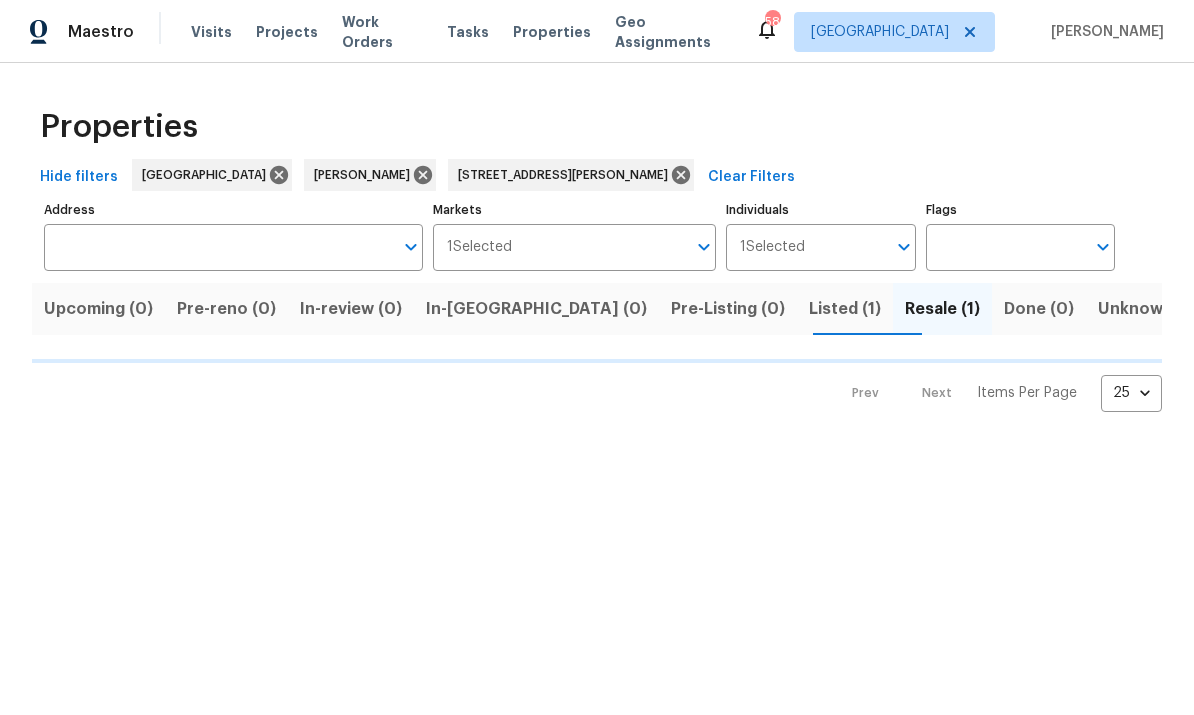 type on "1110 McDaniel St # 1110 Sun City Center FL 33573" 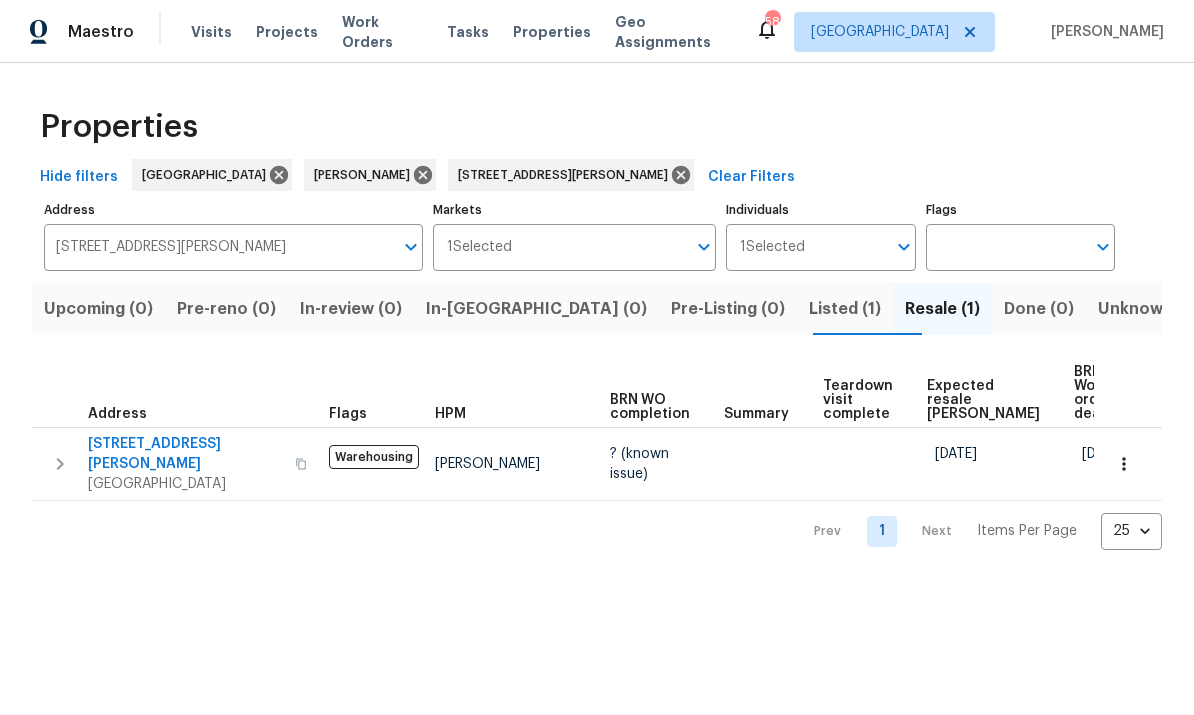 click on "[STREET_ADDRESS][PERSON_NAME]" at bounding box center (185, 454) 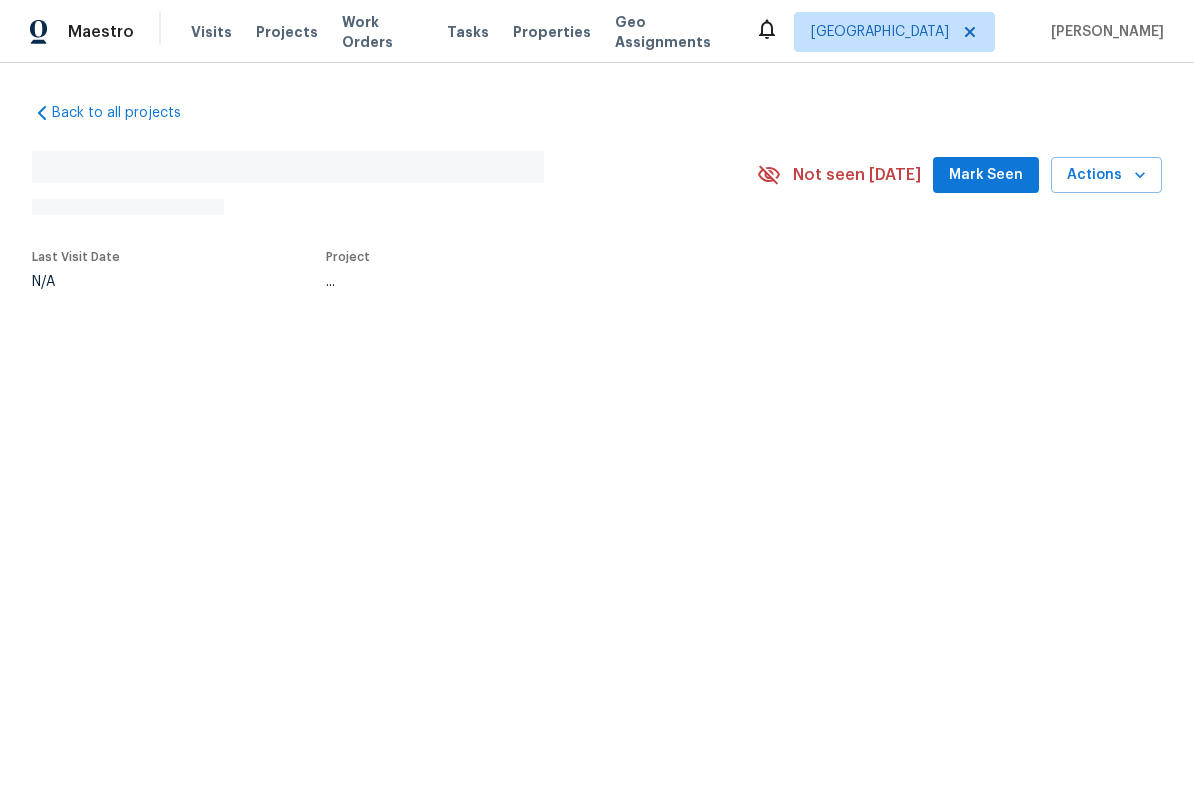 scroll, scrollTop: 0, scrollLeft: 0, axis: both 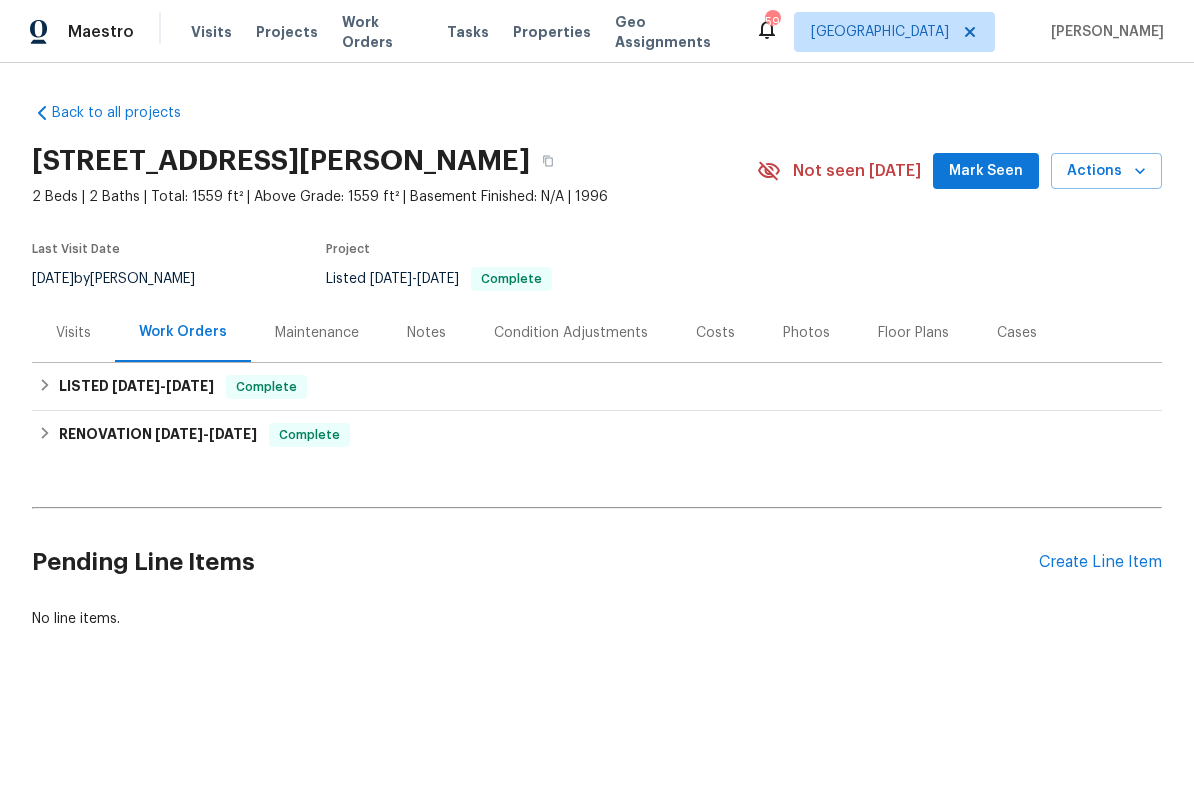click on "Pending Line Items Create Line Item" at bounding box center [597, 562] 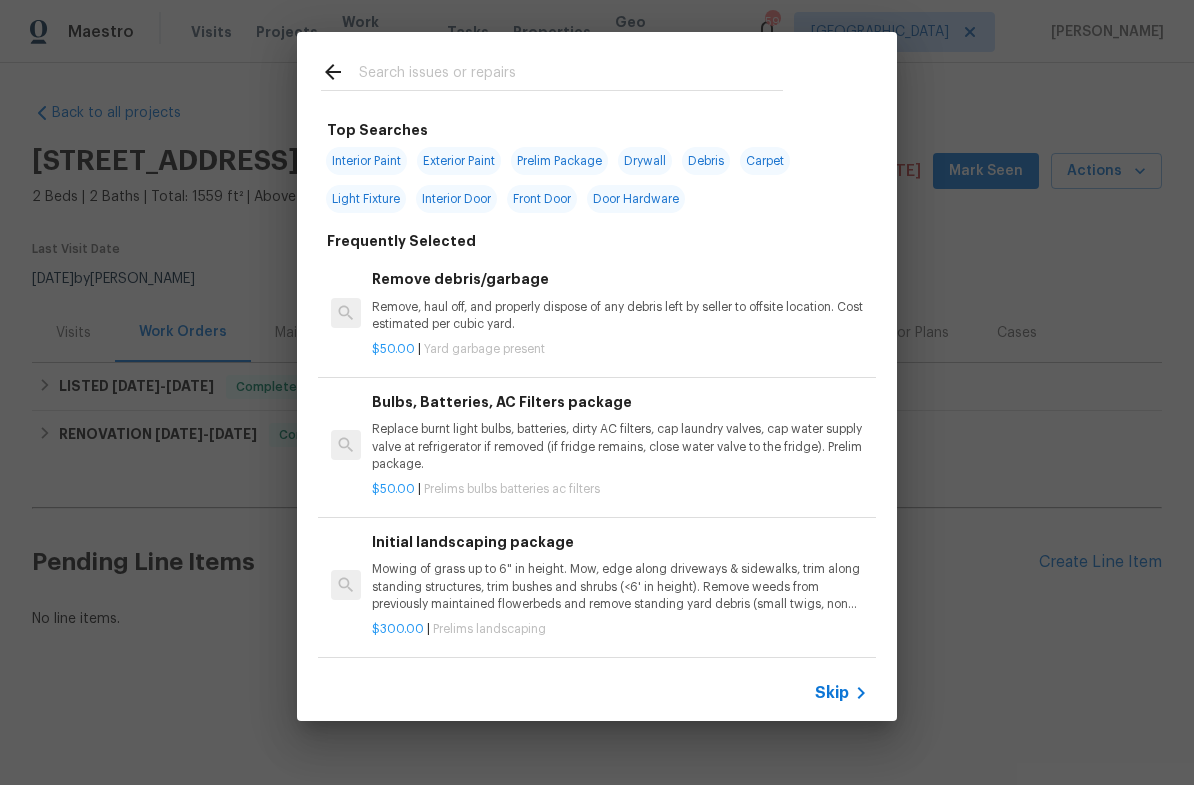 click at bounding box center [571, 75] 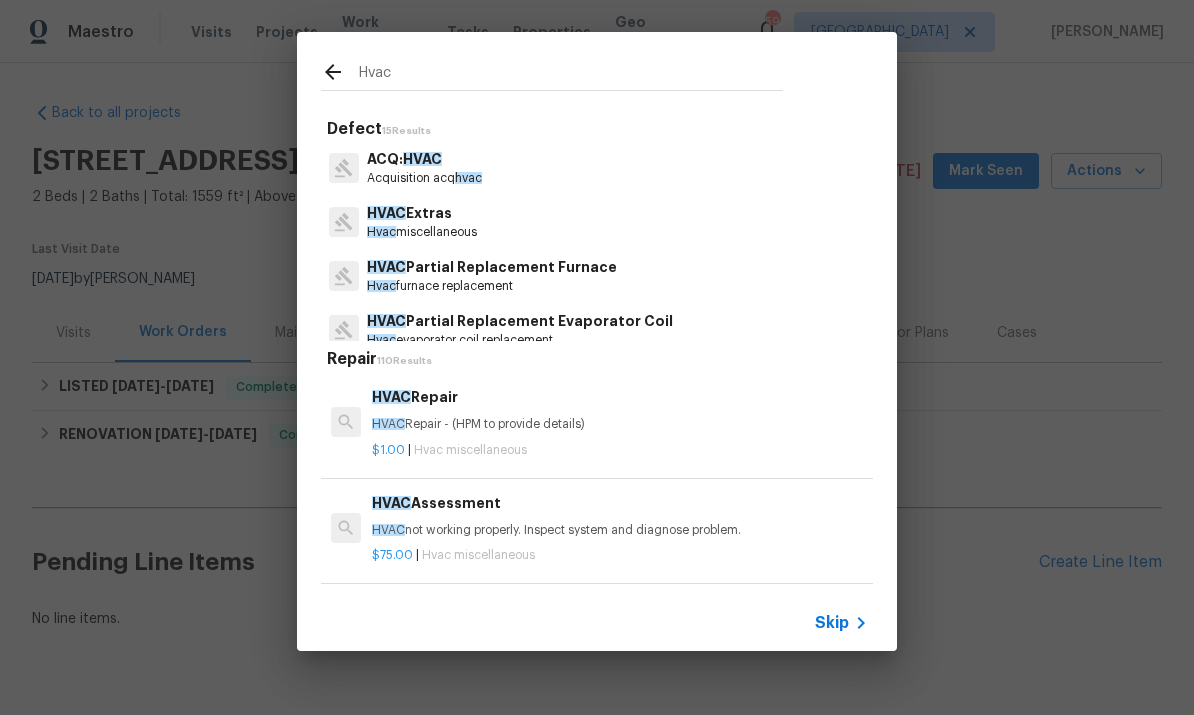 scroll, scrollTop: 0, scrollLeft: 0, axis: both 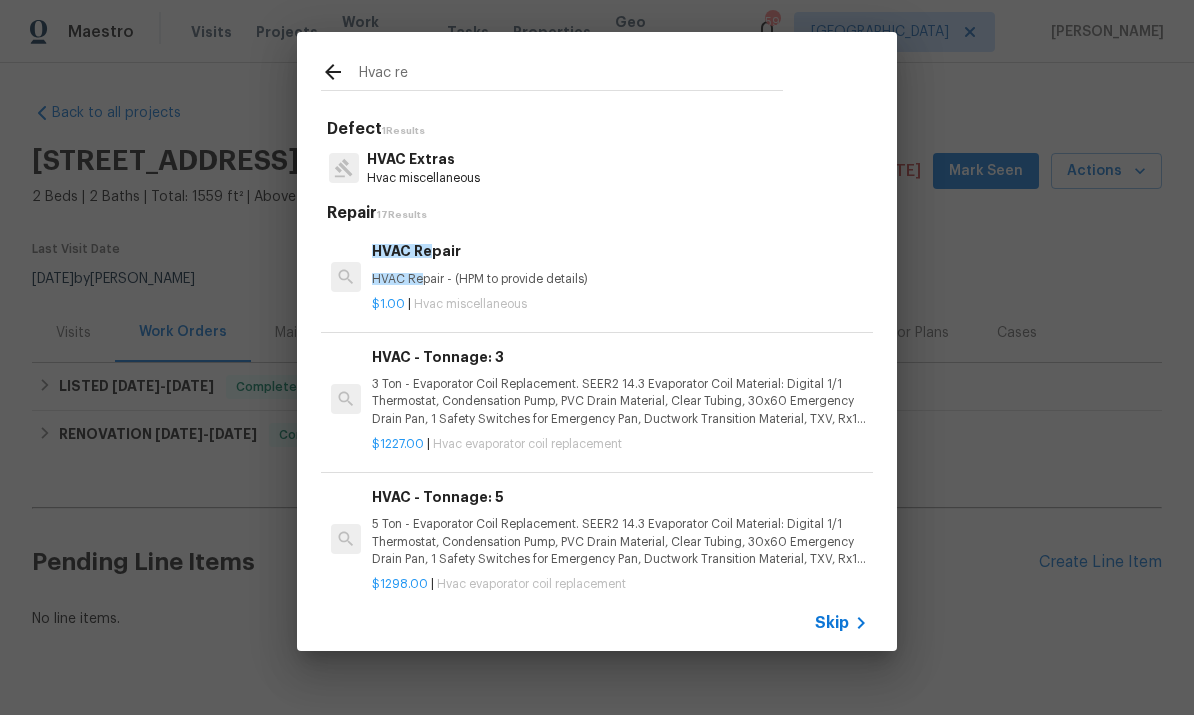 type on "Hvac re" 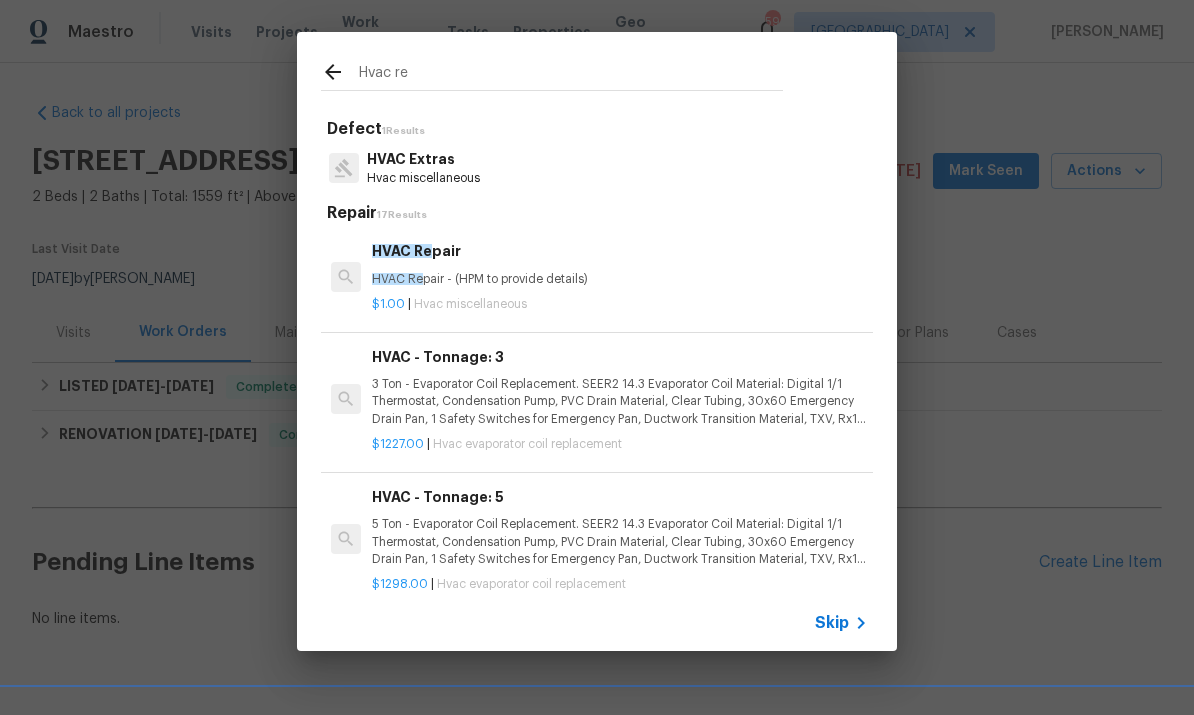 click on "Repair  17  Results" at bounding box center (600, 213) 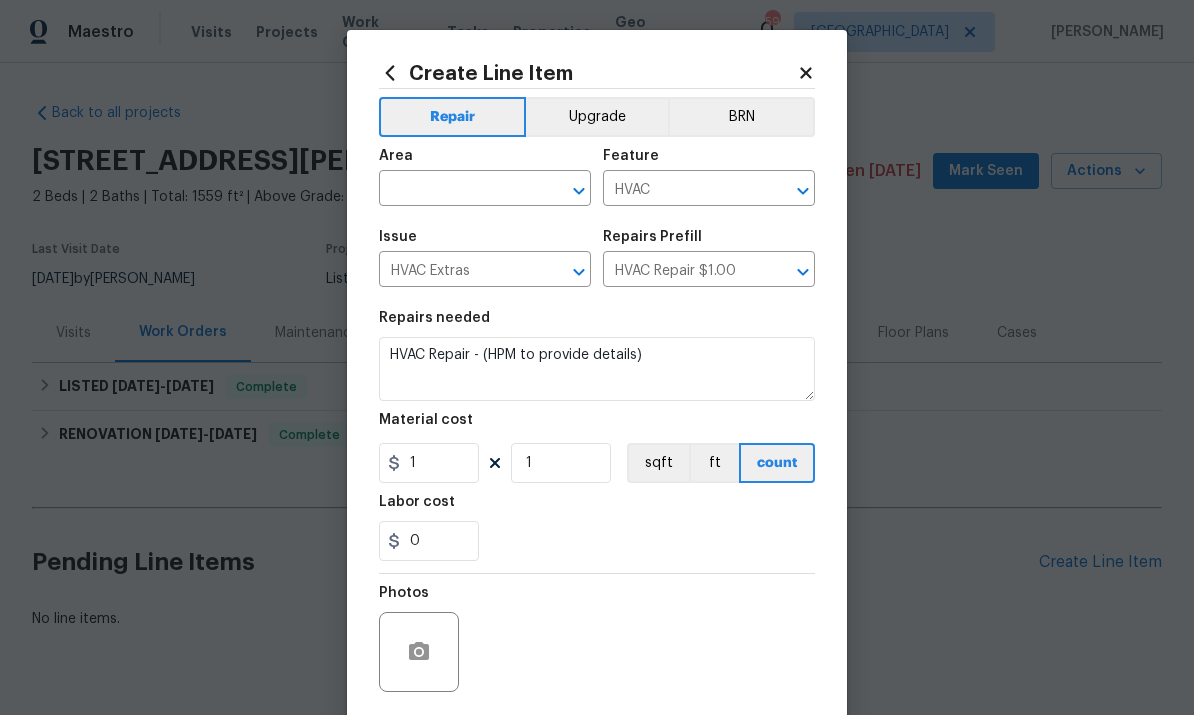 click at bounding box center [457, 190] 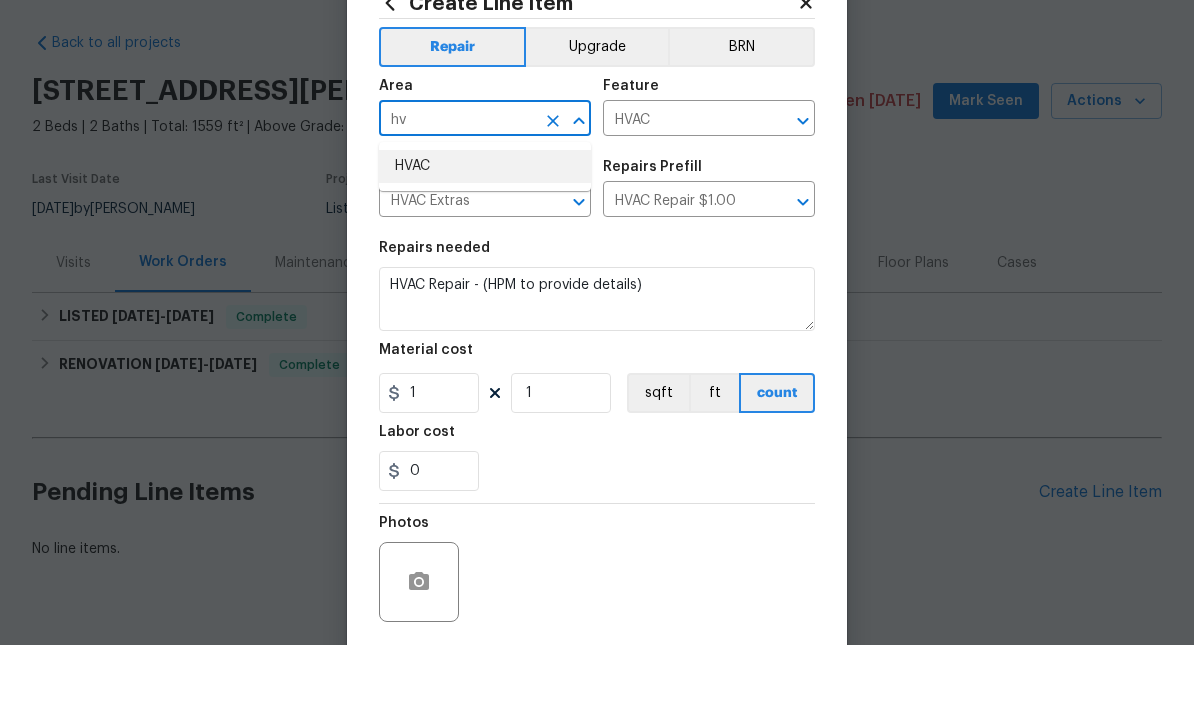 click on "HVAC" at bounding box center (485, 236) 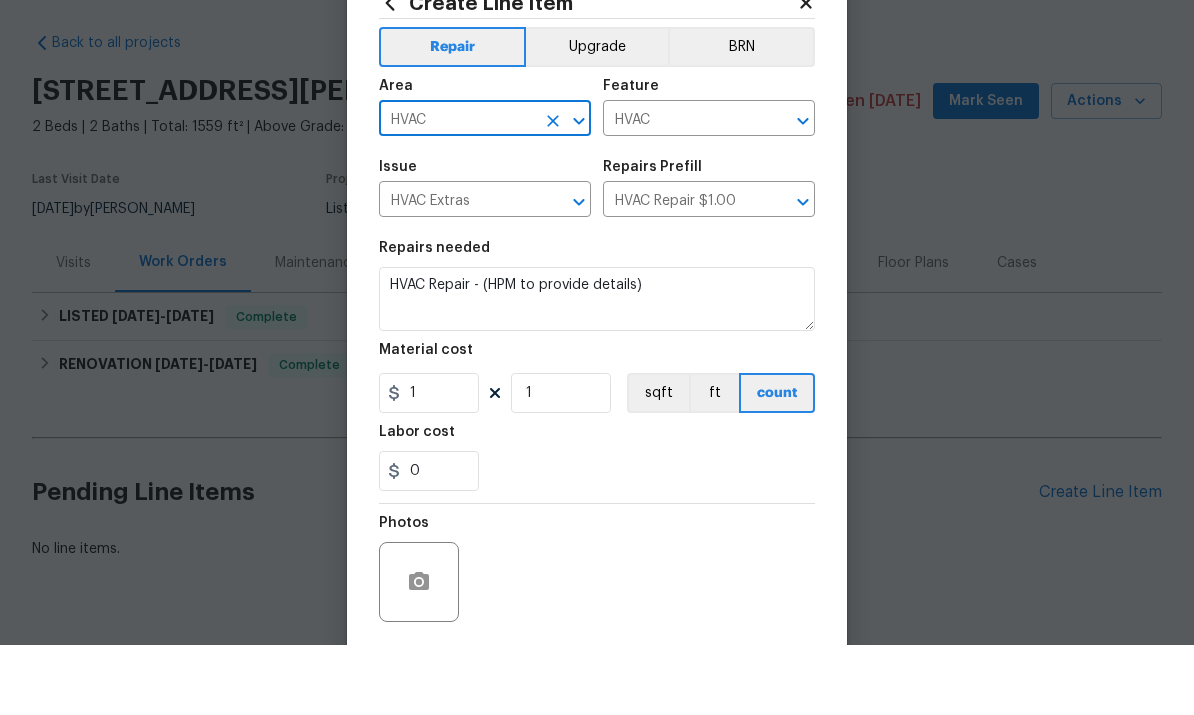click on "Issue HVAC Extras ​" at bounding box center (485, 258) 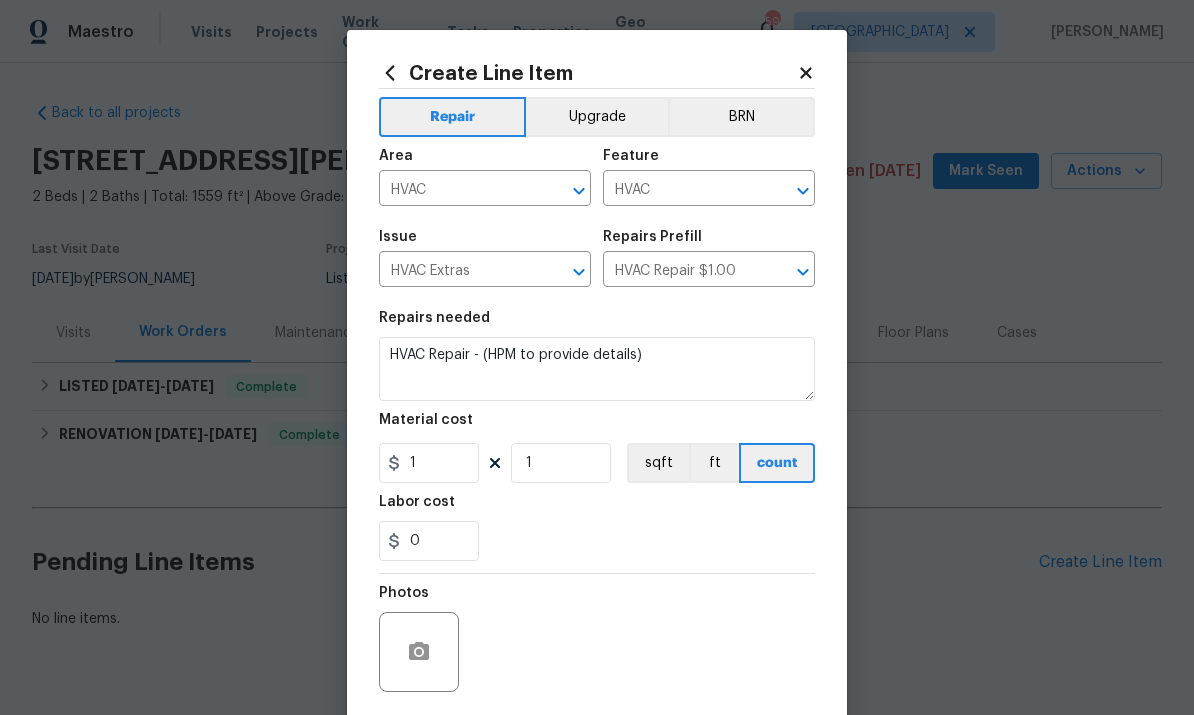 click on "HVAC Repair - (HPM to provide details)" at bounding box center (597, 369) 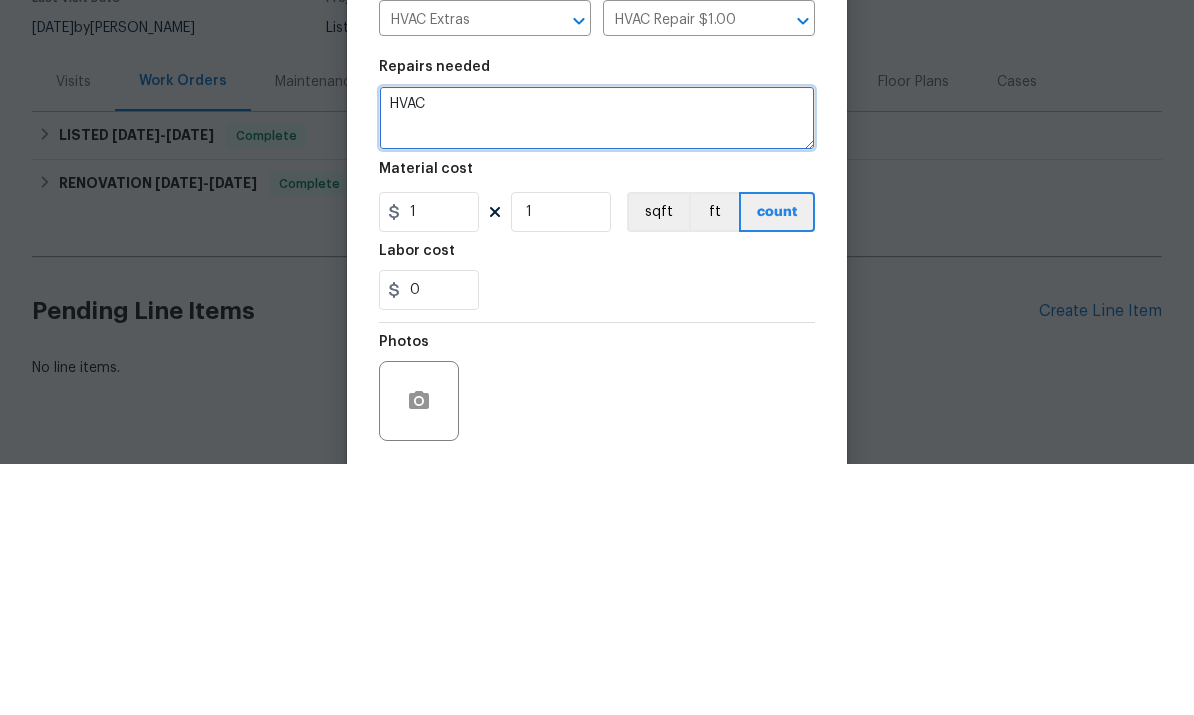 click on "HVAC" at bounding box center [597, 369] 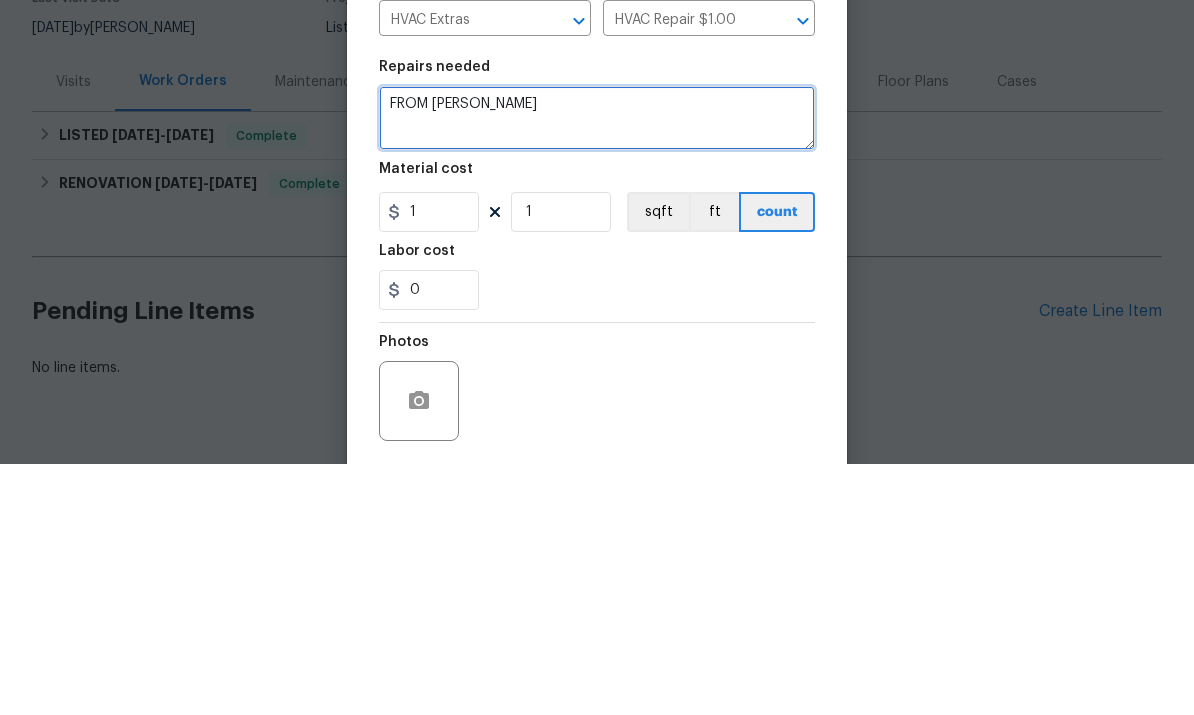 click on "FROM PAUL
HVAC" at bounding box center (597, 369) 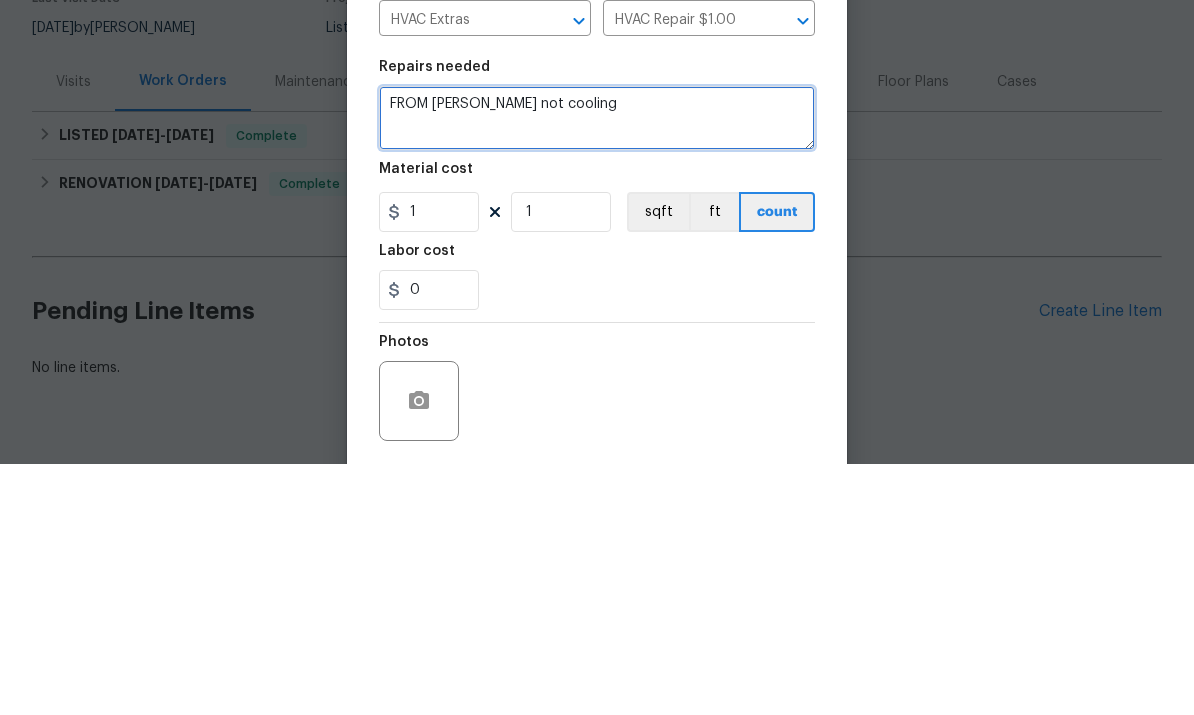 type on "FROM [PERSON_NAME] not cooling" 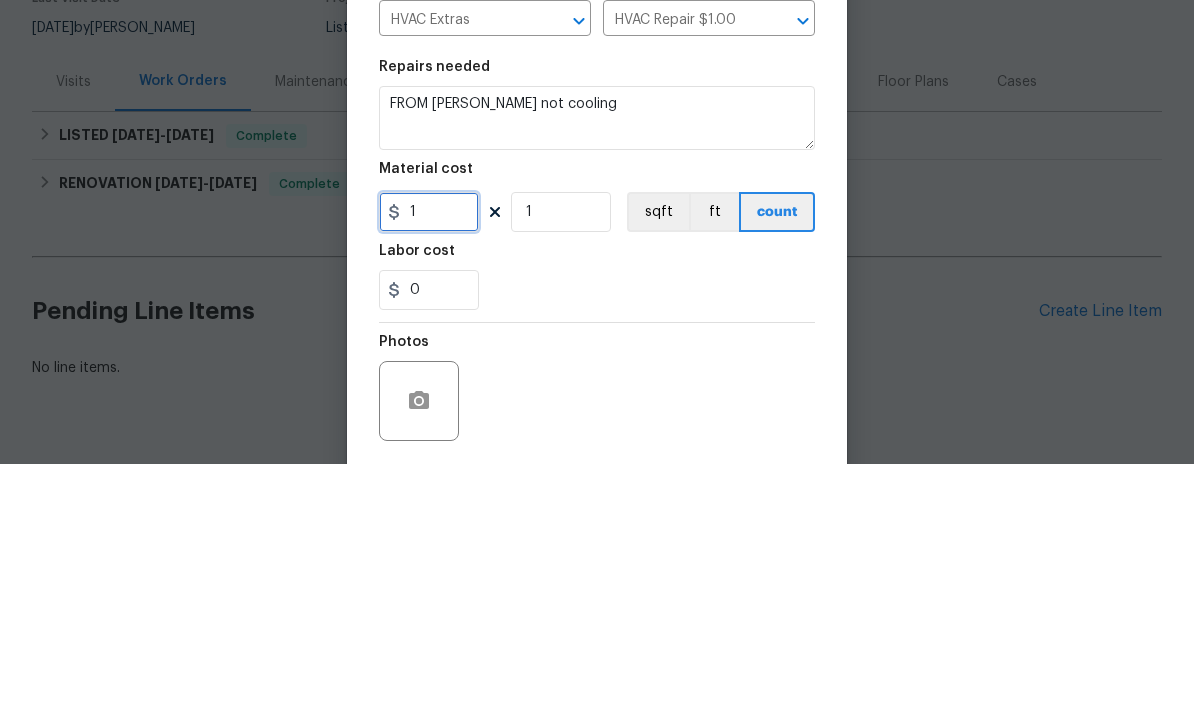 click on "1" at bounding box center [429, 463] 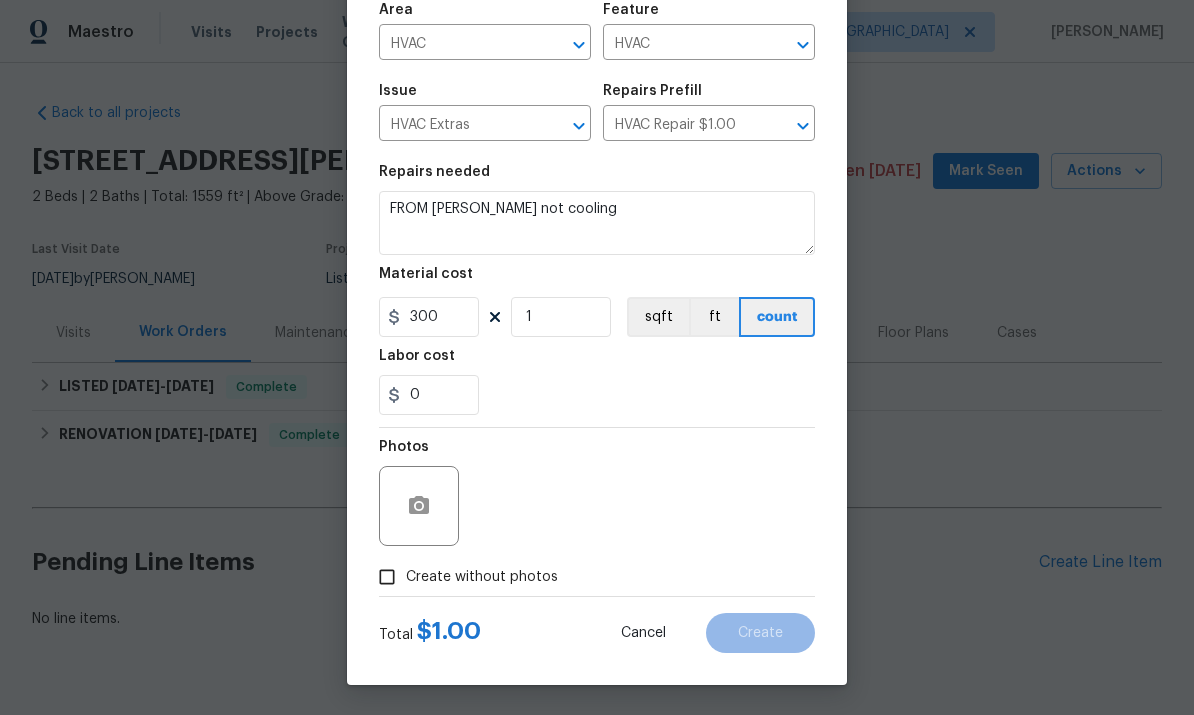 scroll, scrollTop: 150, scrollLeft: 0, axis: vertical 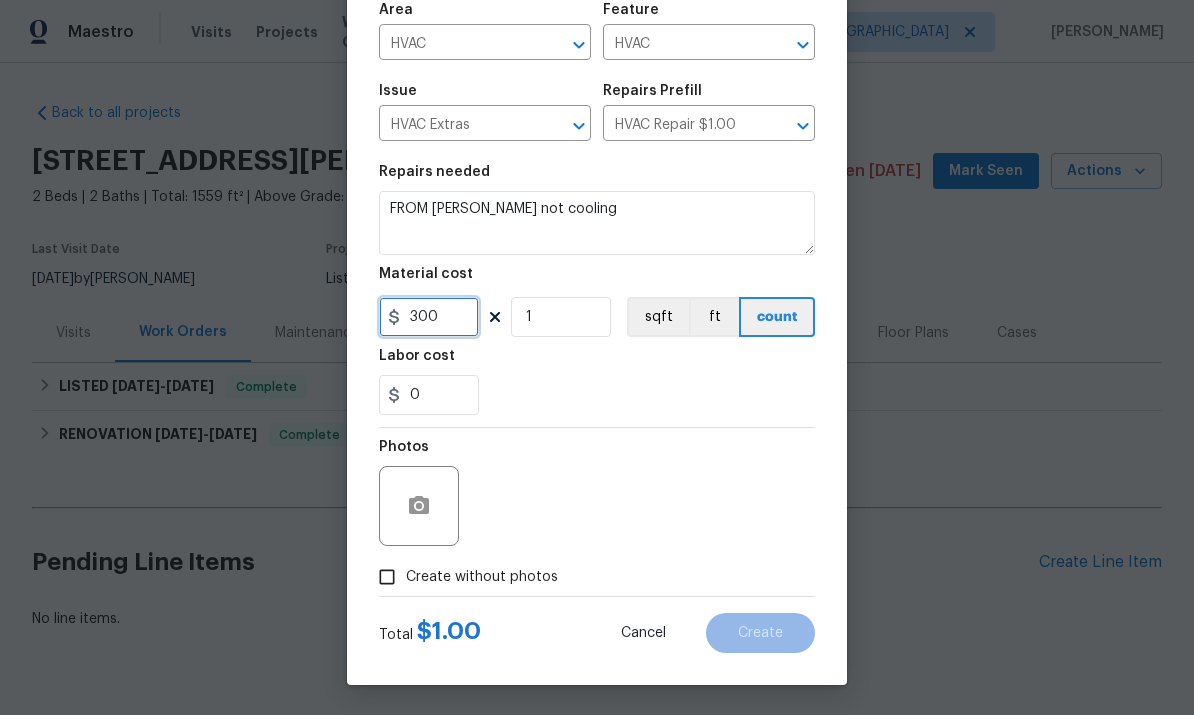 type on "300" 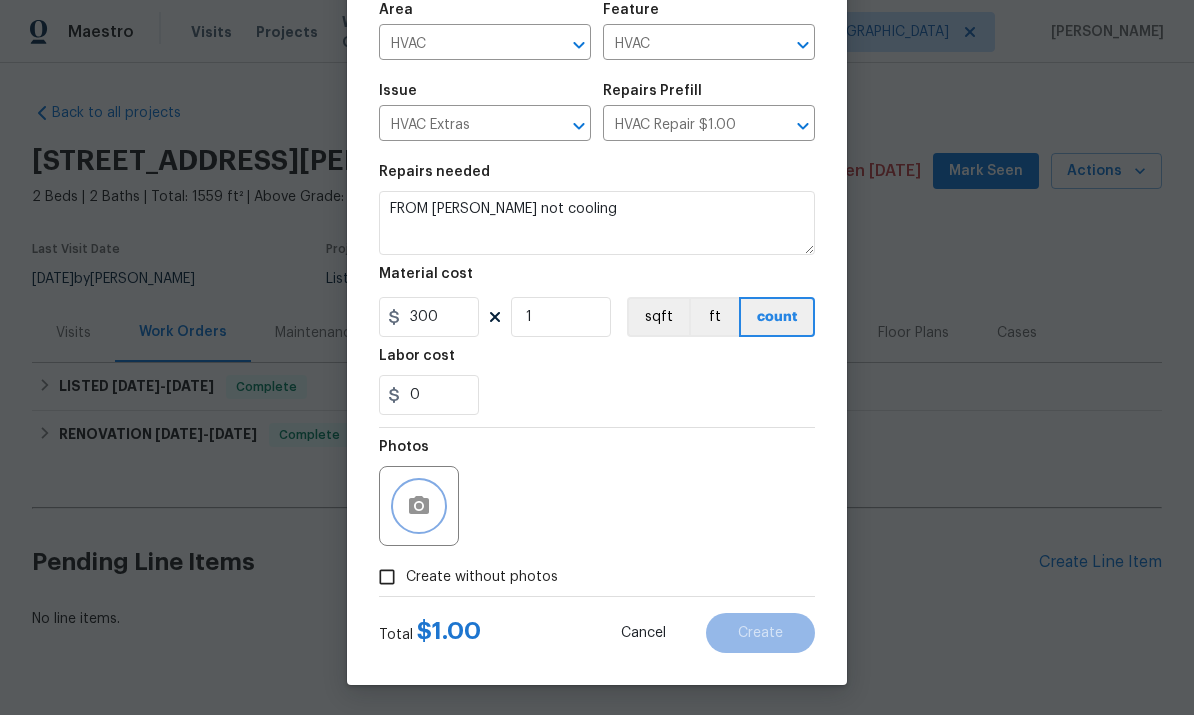 click on "Photos" at bounding box center [421, 493] 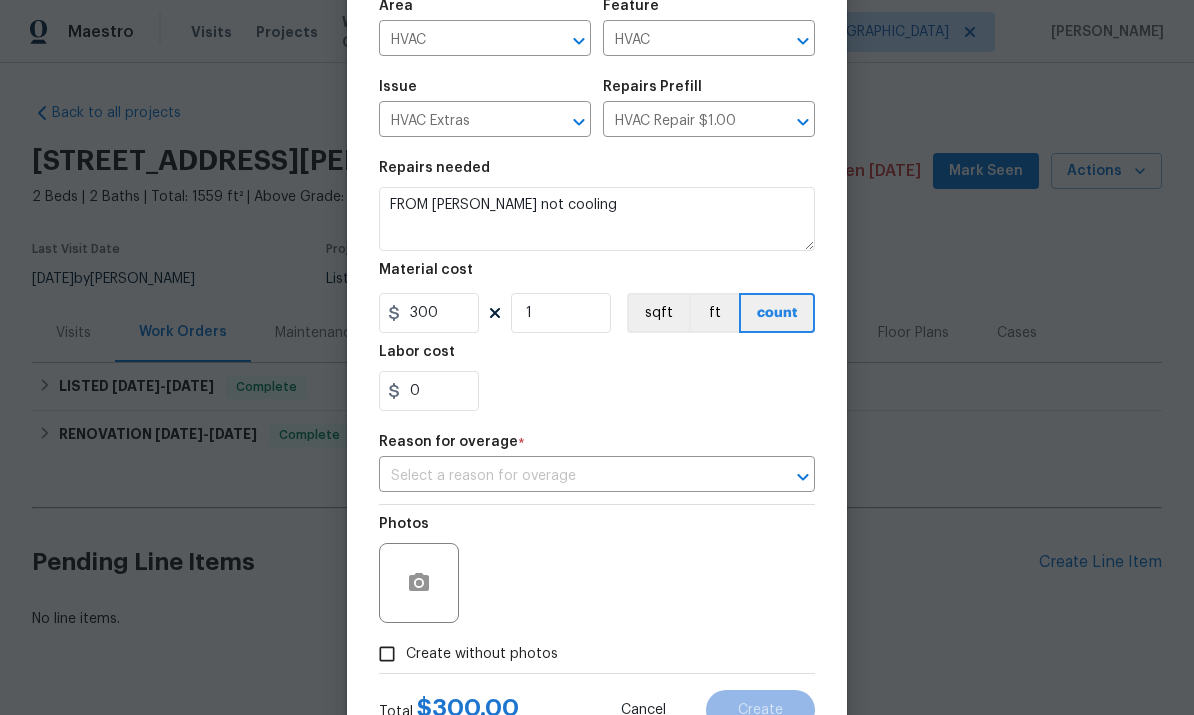 click at bounding box center [569, 476] 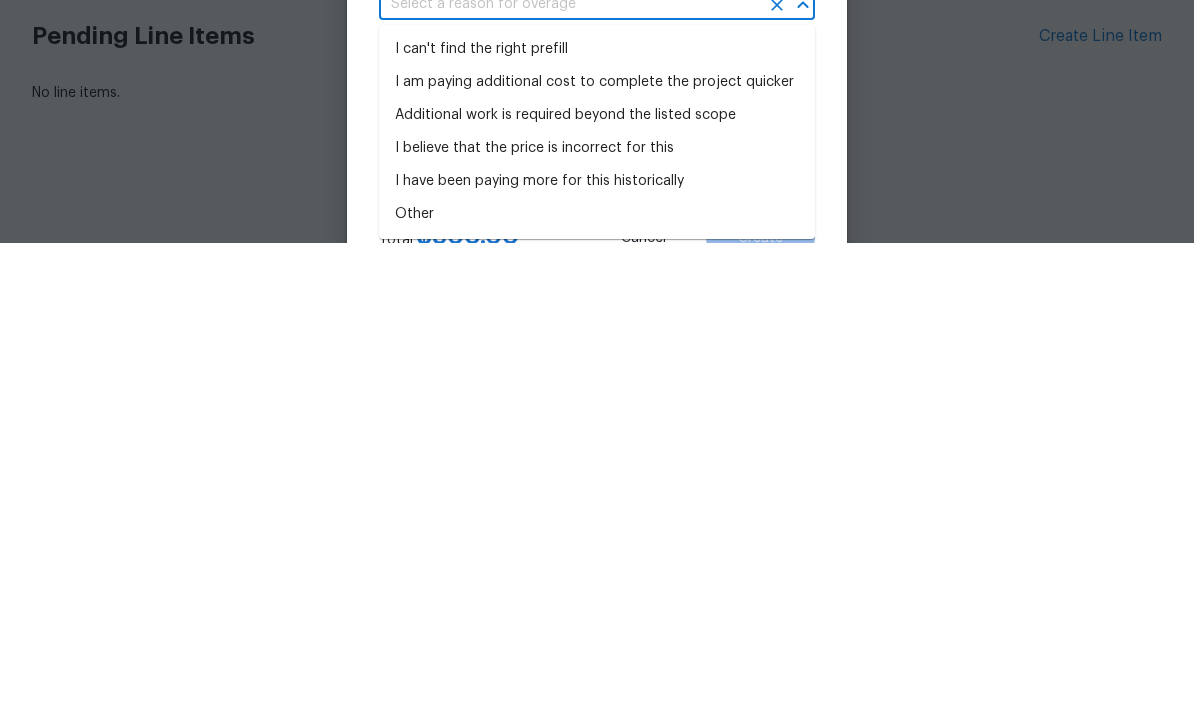 scroll, scrollTop: 58, scrollLeft: 0, axis: vertical 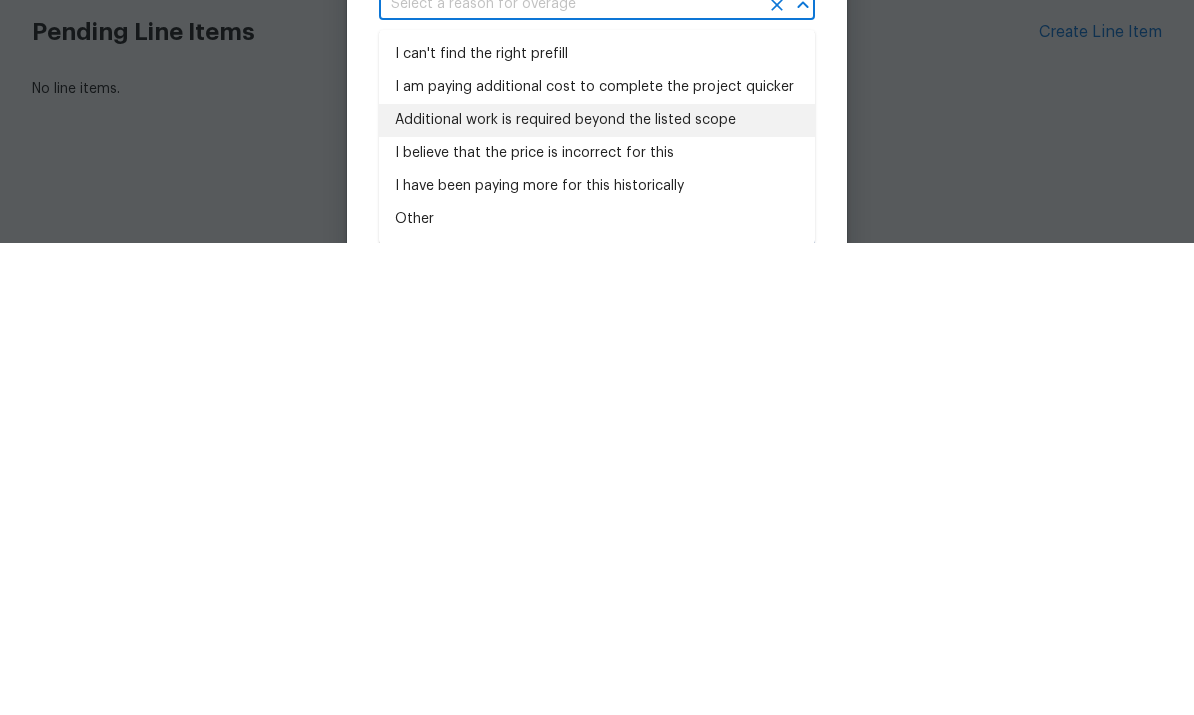 click on "Additional work is required beyond the listed scope" at bounding box center [597, 592] 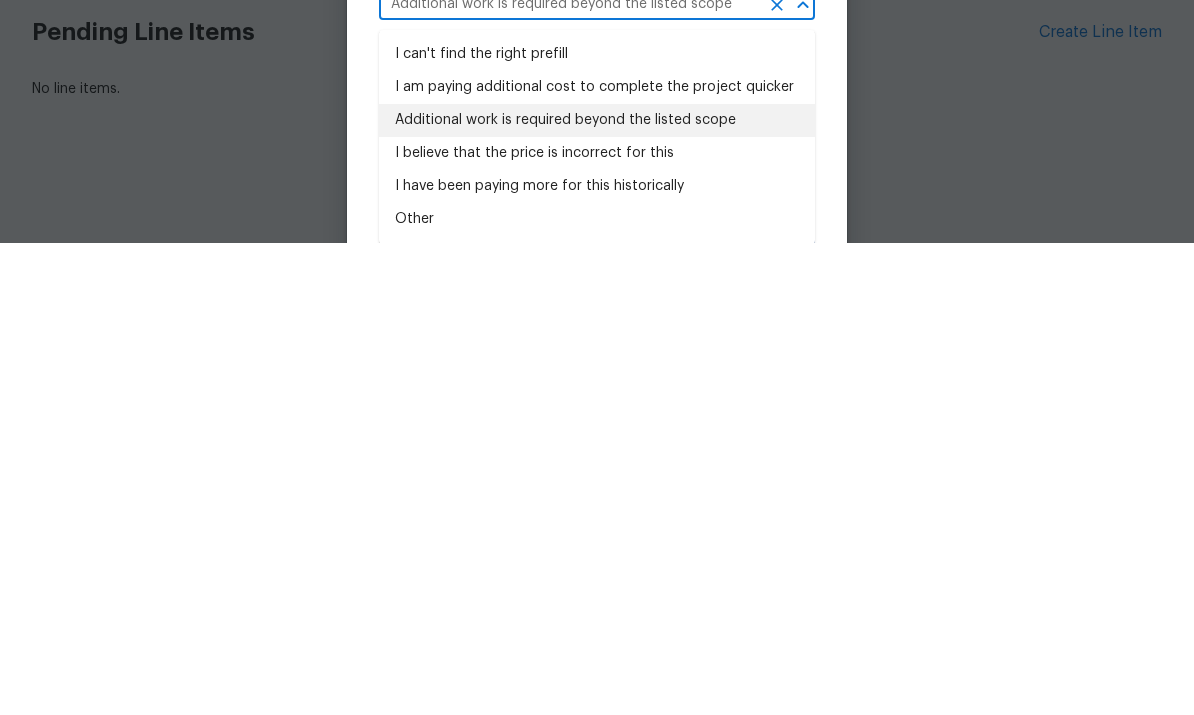 scroll, scrollTop: 49, scrollLeft: 0, axis: vertical 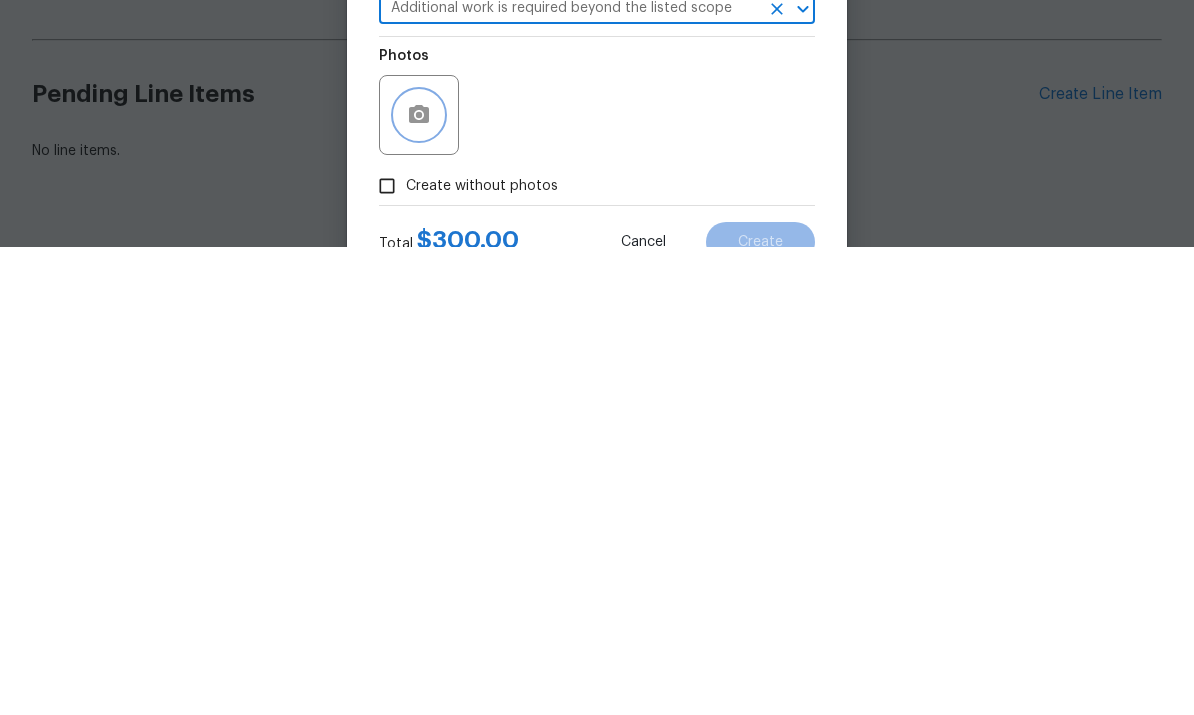 click 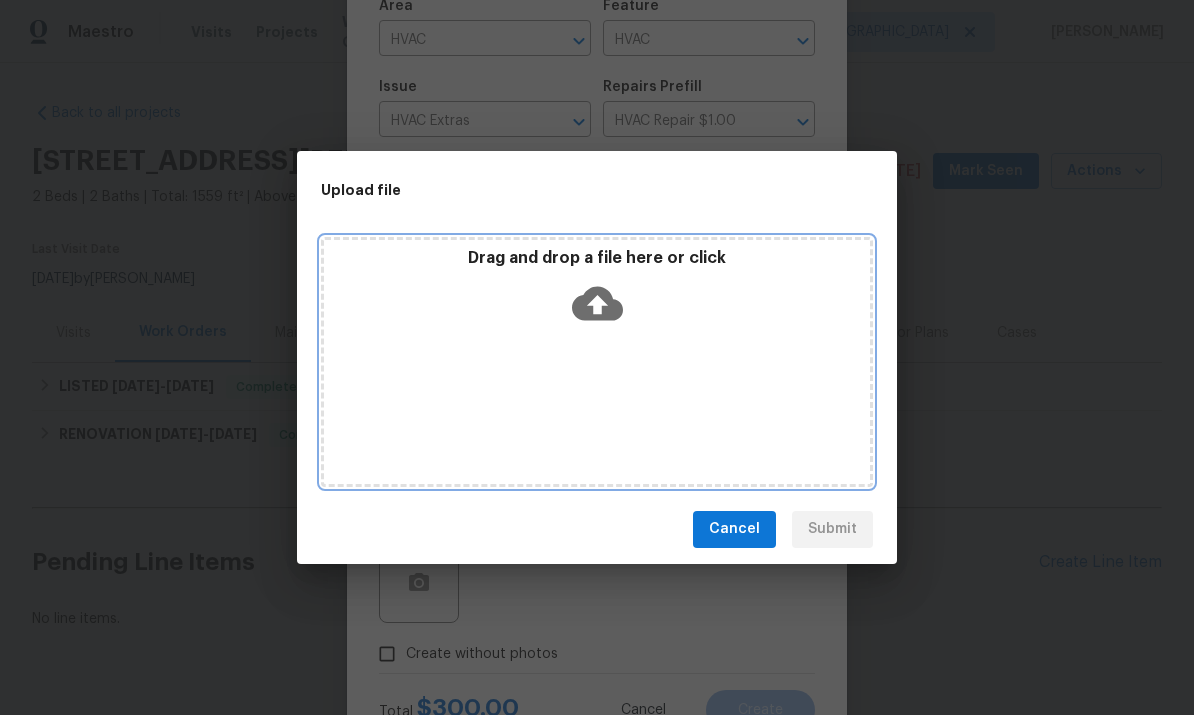 click 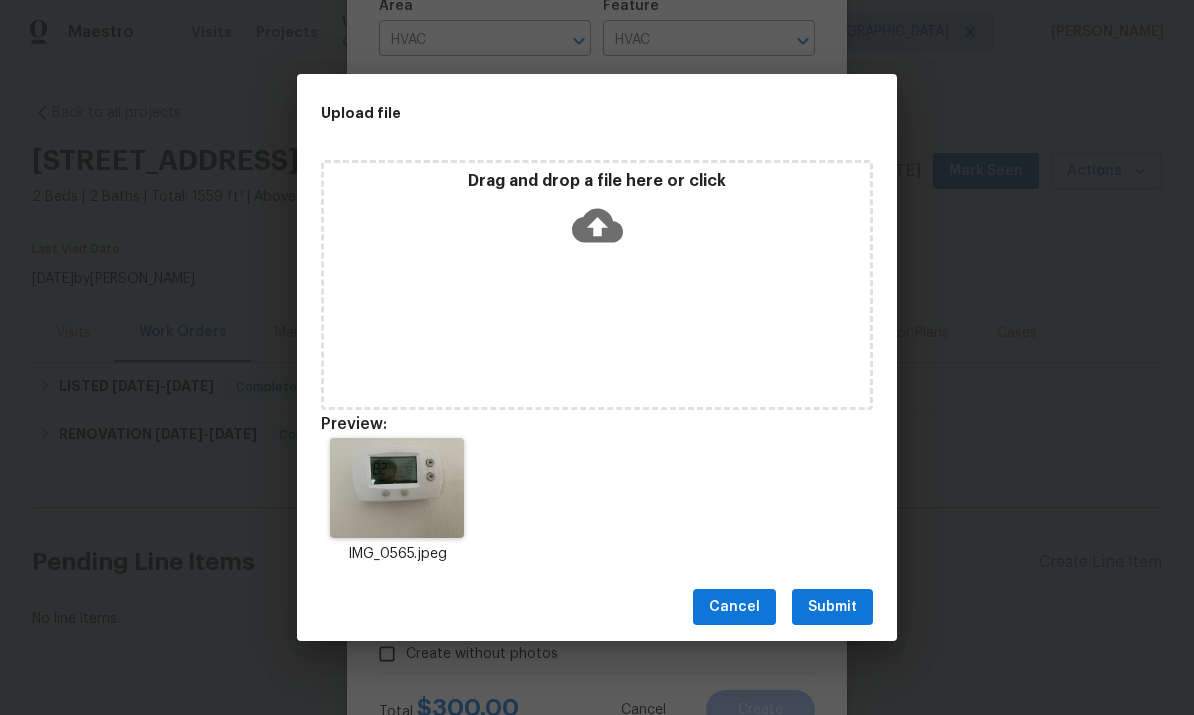 click on "Submit" at bounding box center (832, 607) 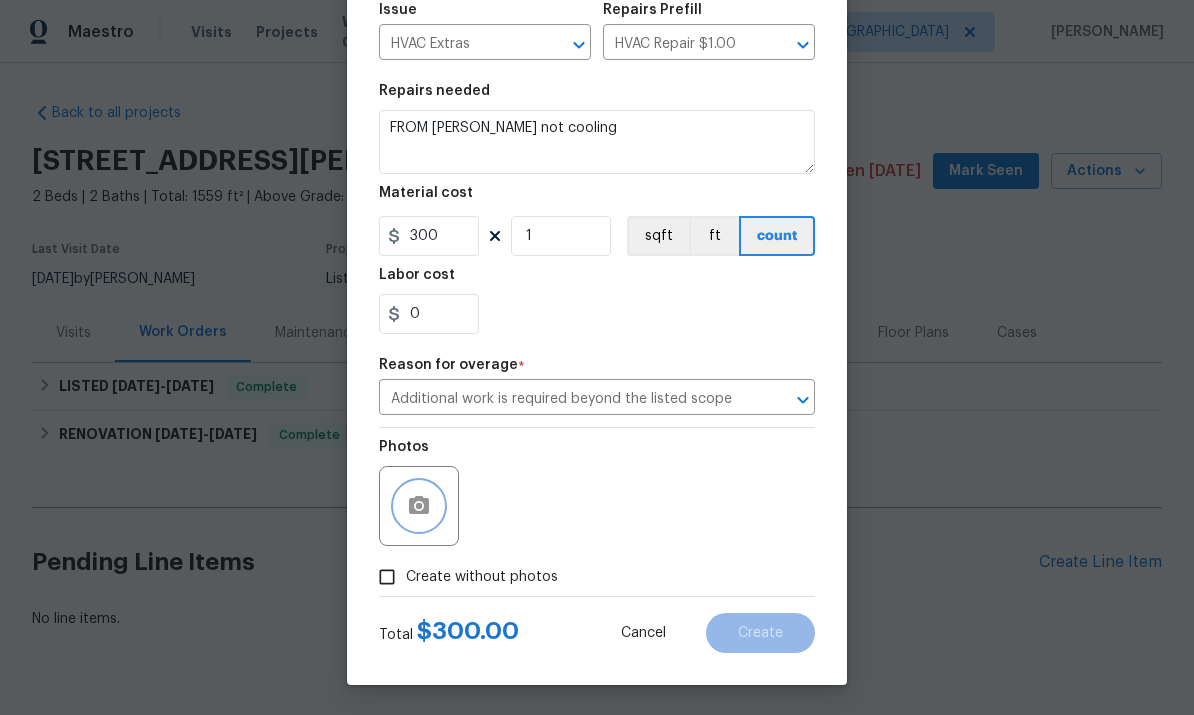 scroll, scrollTop: 233, scrollLeft: 0, axis: vertical 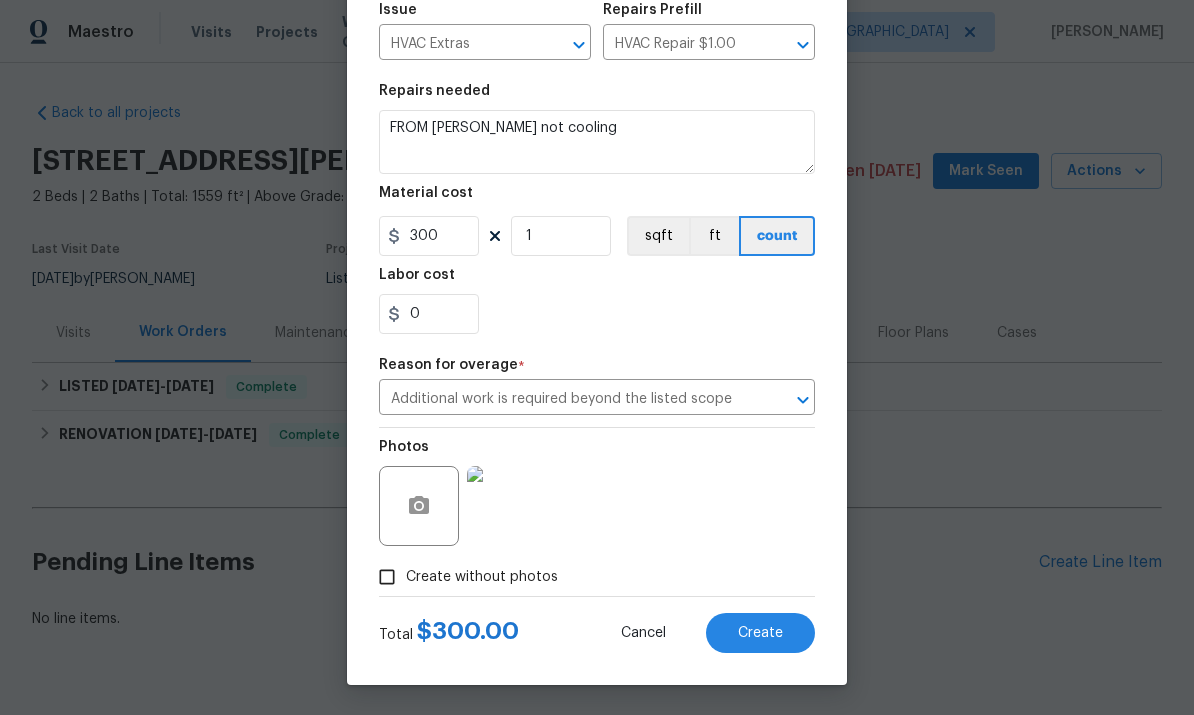 click on "Create" at bounding box center (760, 633) 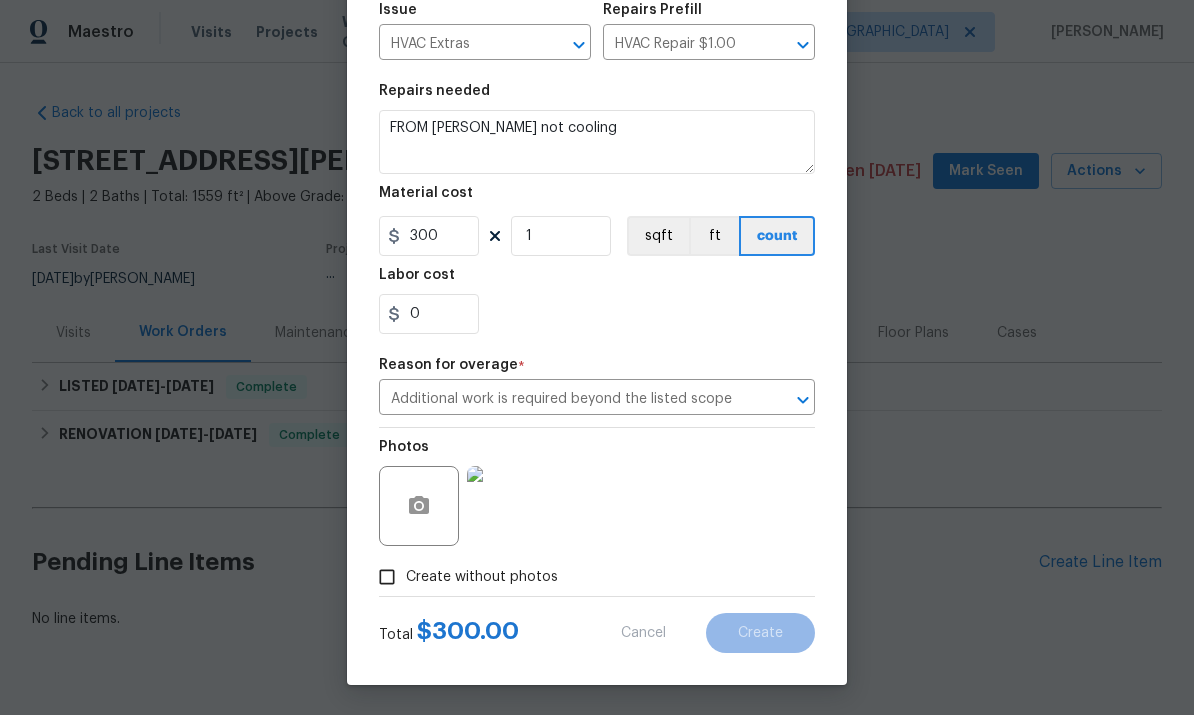 type 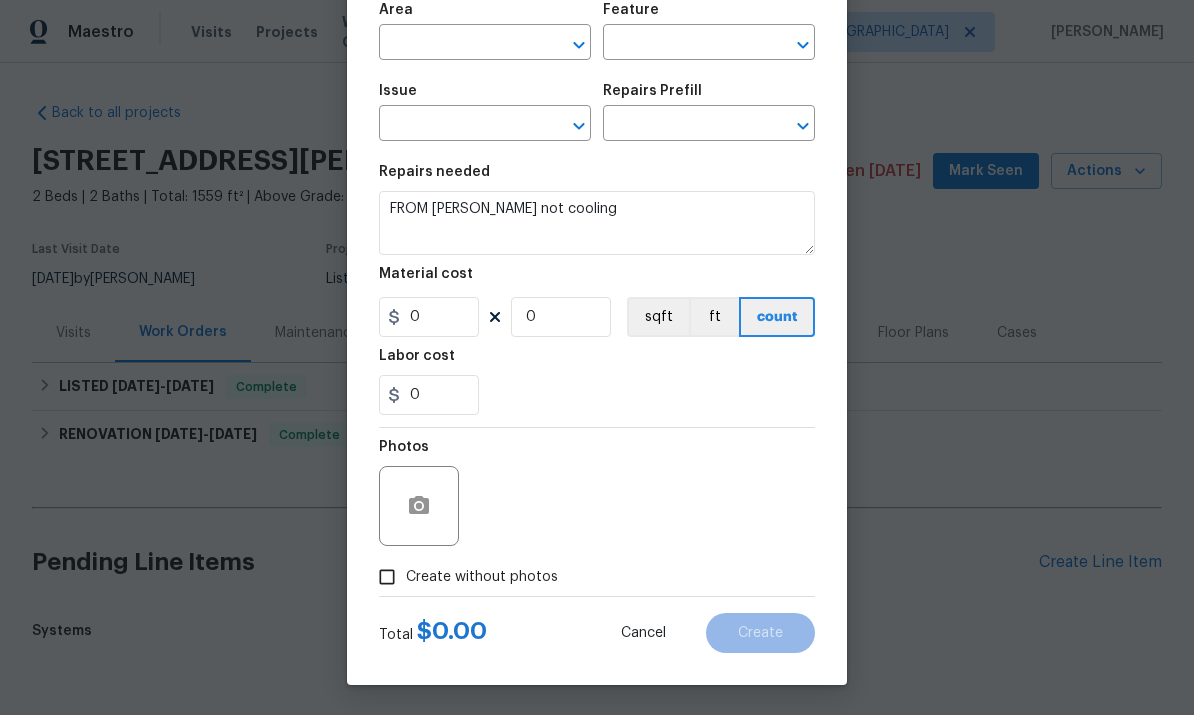 scroll, scrollTop: 150, scrollLeft: 0, axis: vertical 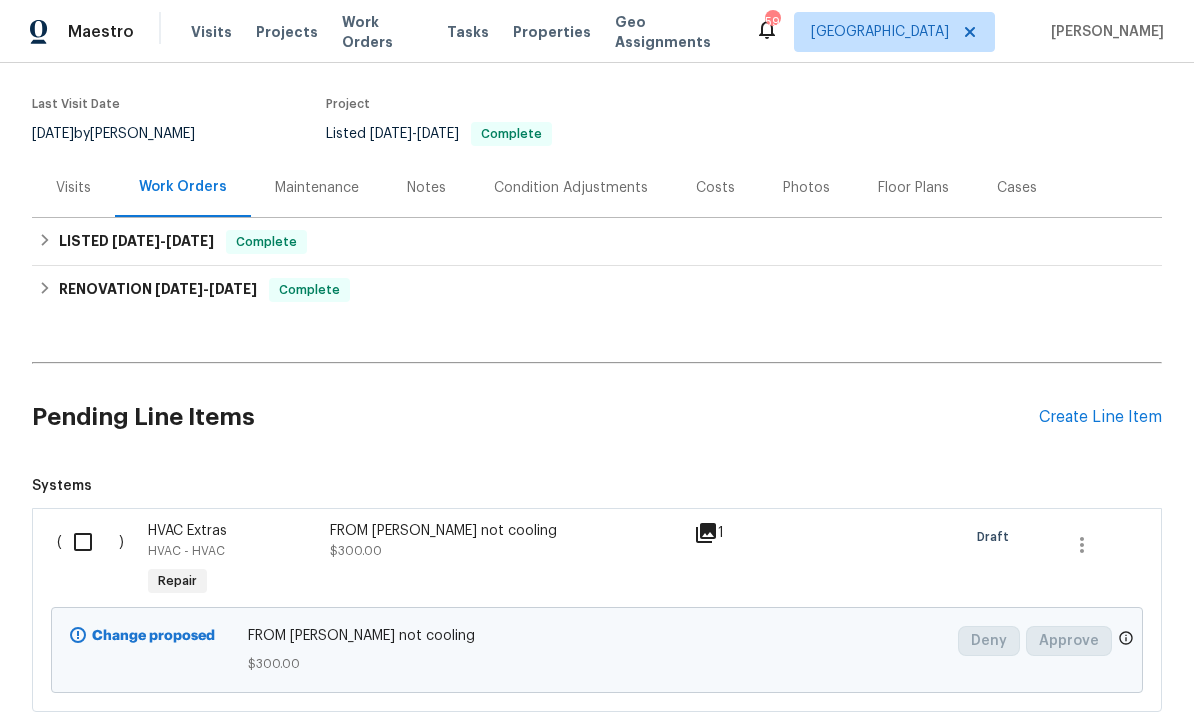click at bounding box center (90, 542) 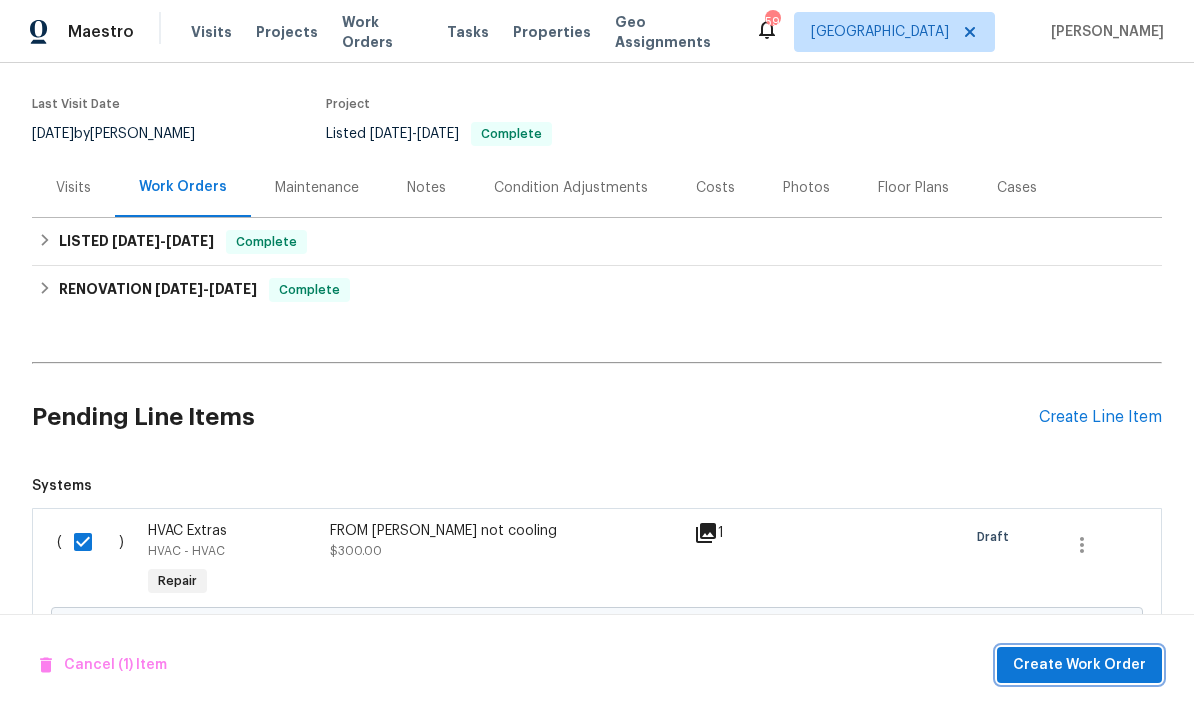 click on "Create Work Order" at bounding box center (1079, 665) 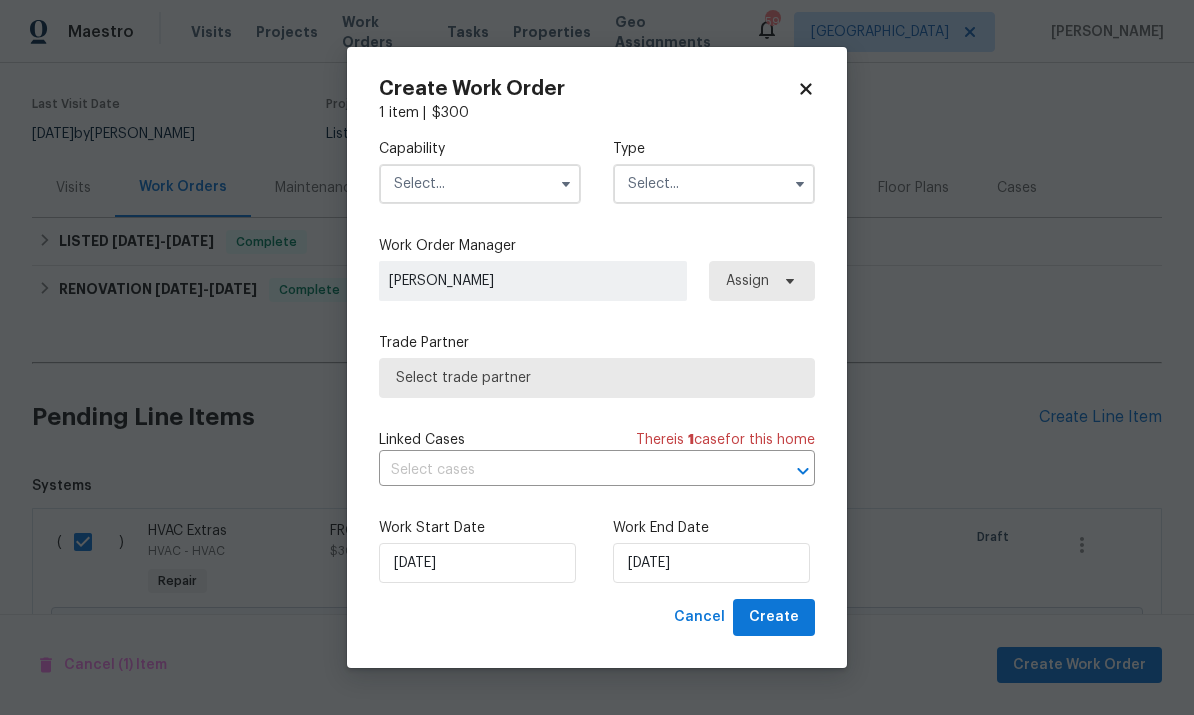 click at bounding box center [480, 184] 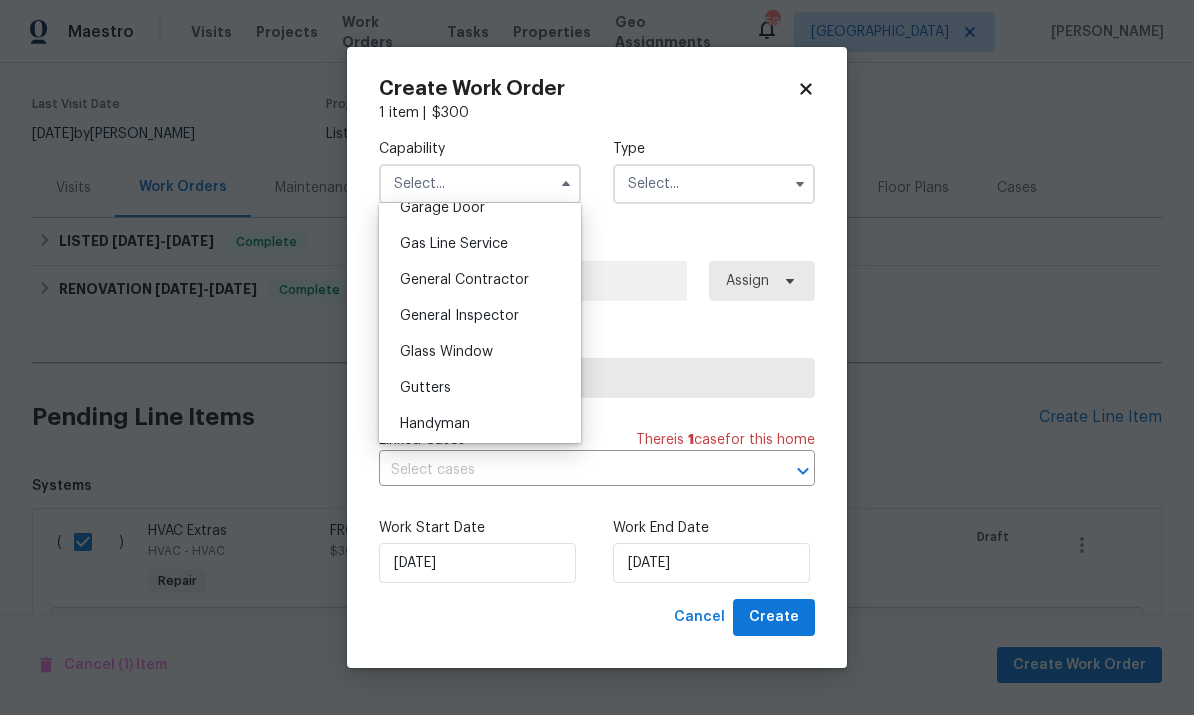 scroll, scrollTop: 900, scrollLeft: 0, axis: vertical 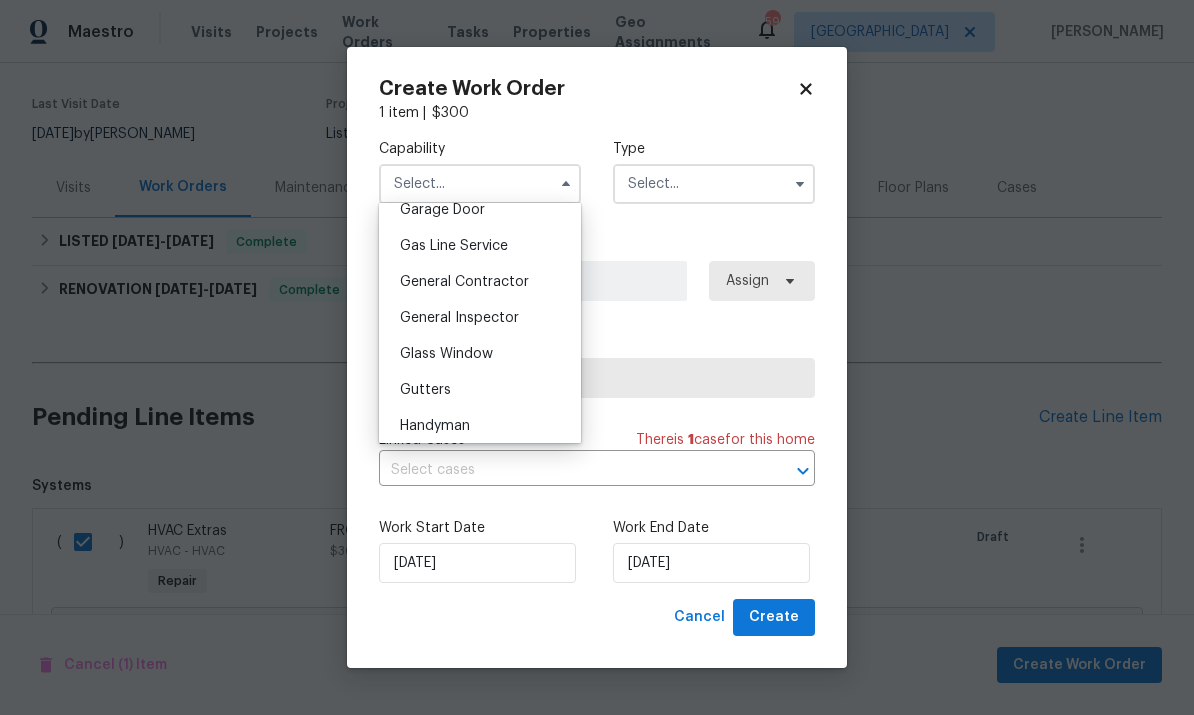 click on "General Contractor" at bounding box center (464, 282) 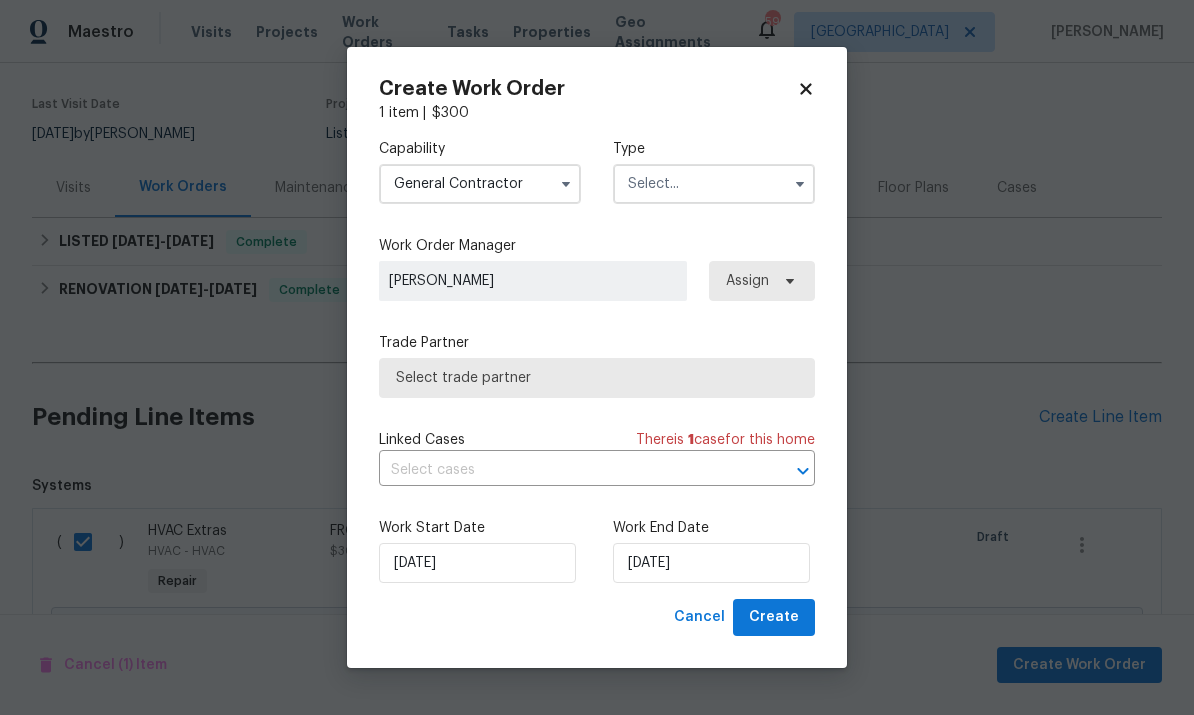 click at bounding box center [714, 184] 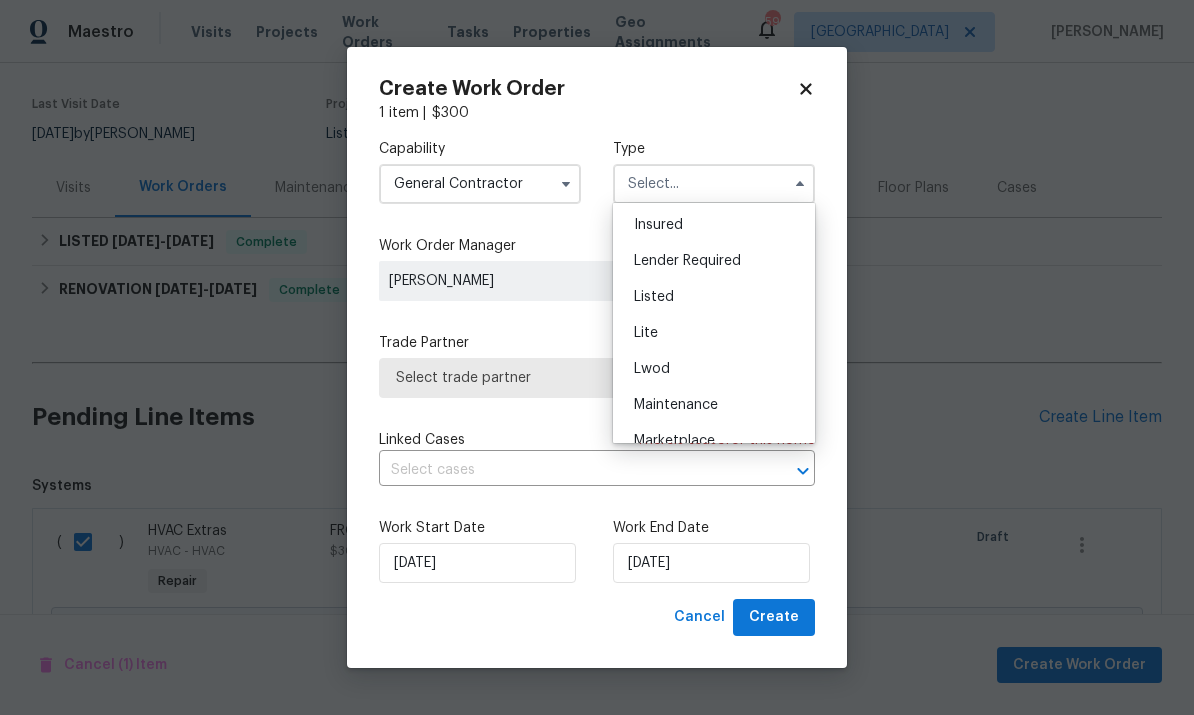 scroll, scrollTop: 148, scrollLeft: 0, axis: vertical 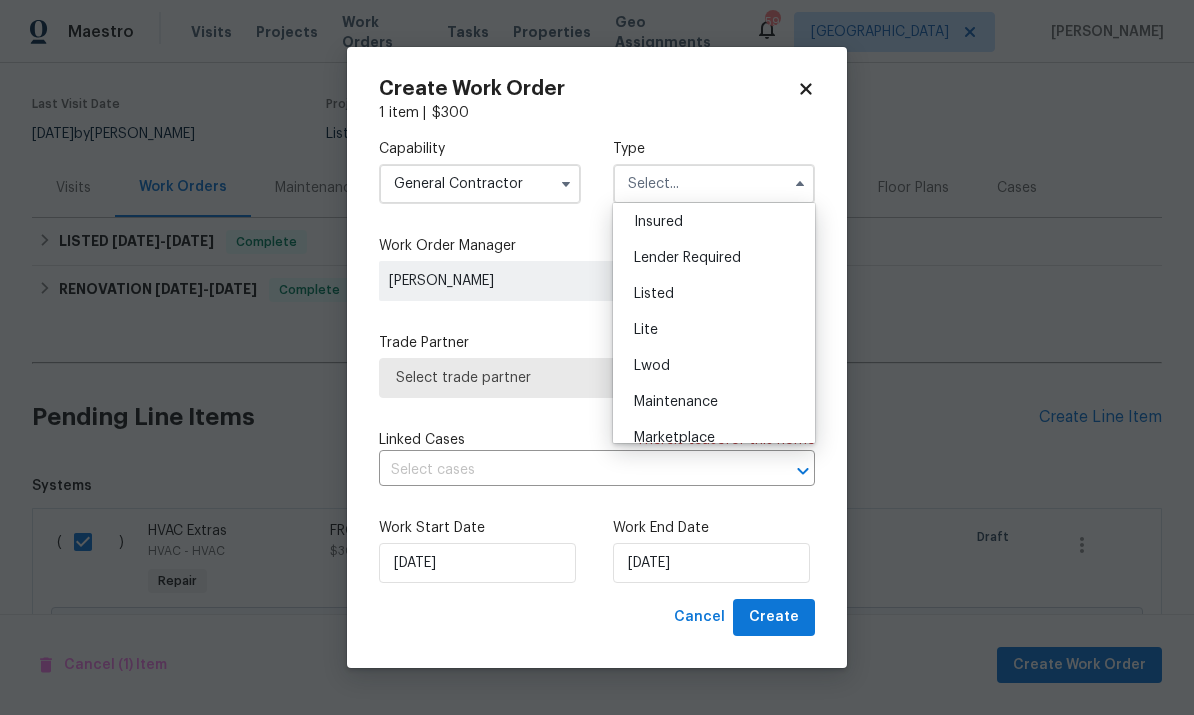click on "Listed" at bounding box center (714, 294) 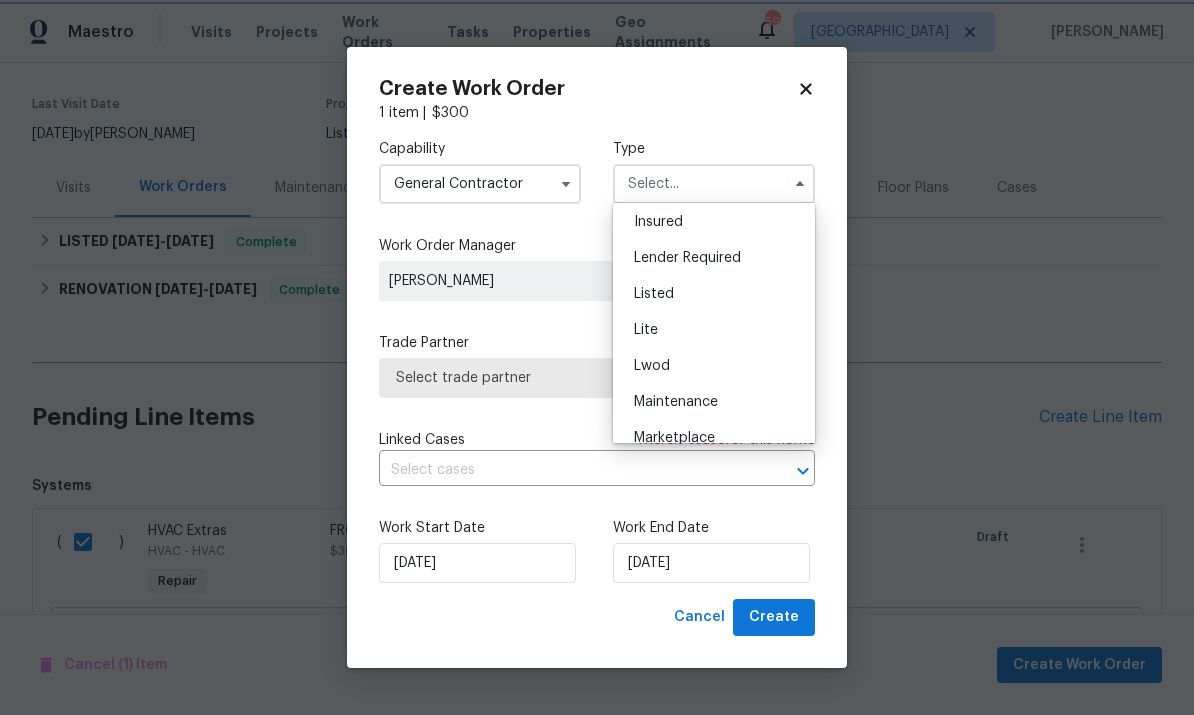 type on "Listed" 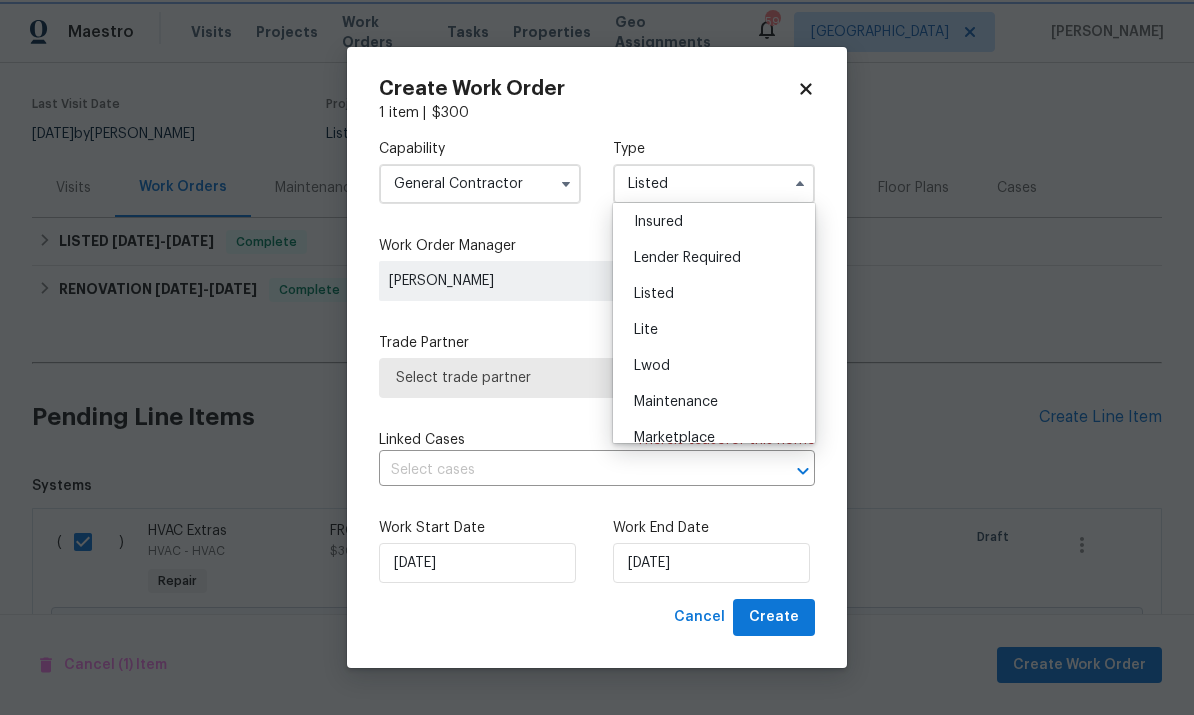 scroll, scrollTop: 0, scrollLeft: 0, axis: both 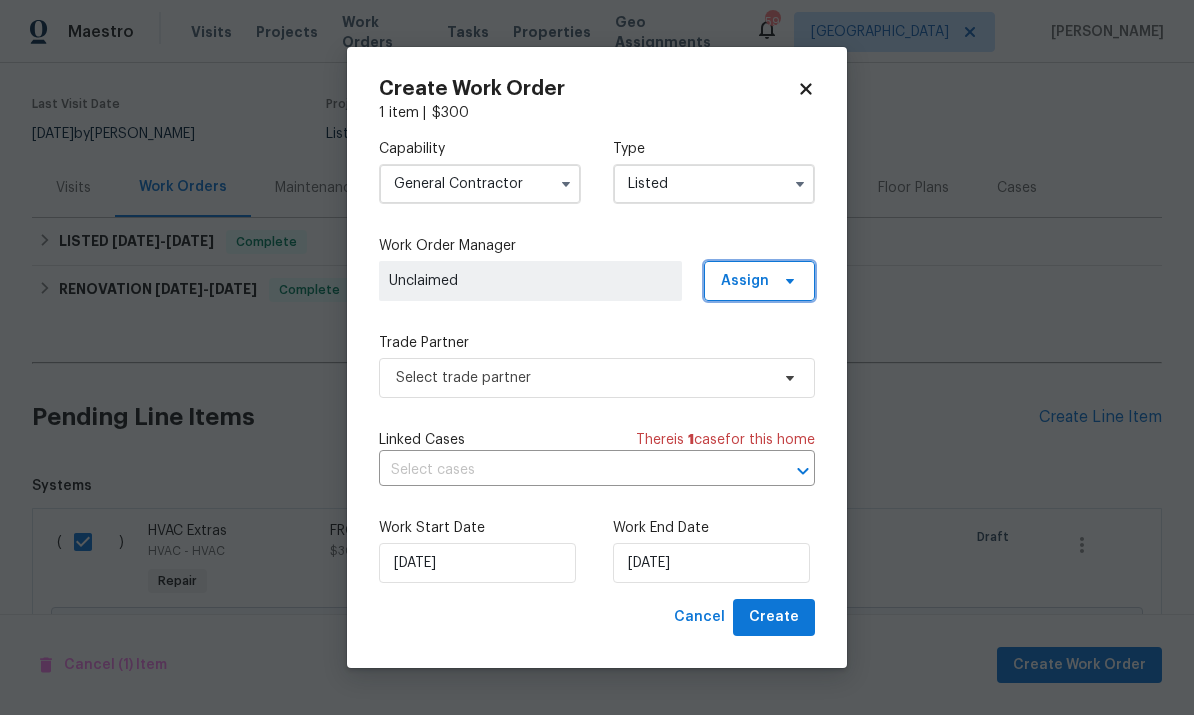 click on "Assign" at bounding box center [759, 281] 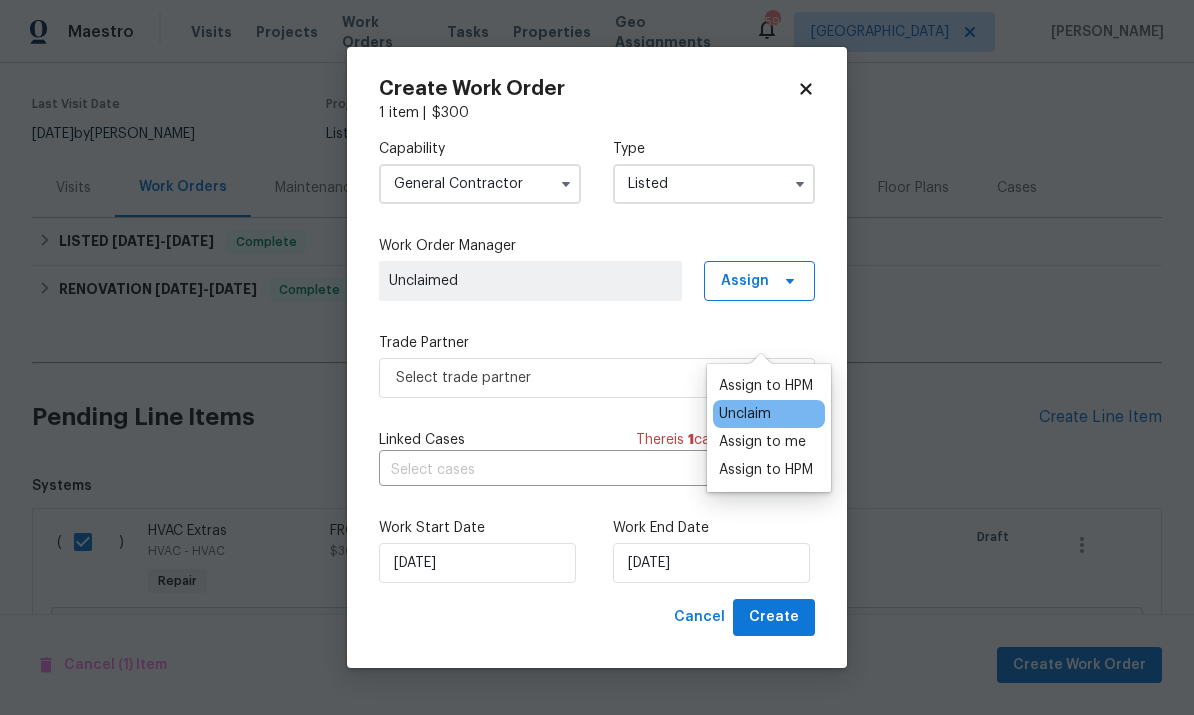 click on "Assign to HPM" at bounding box center [766, 386] 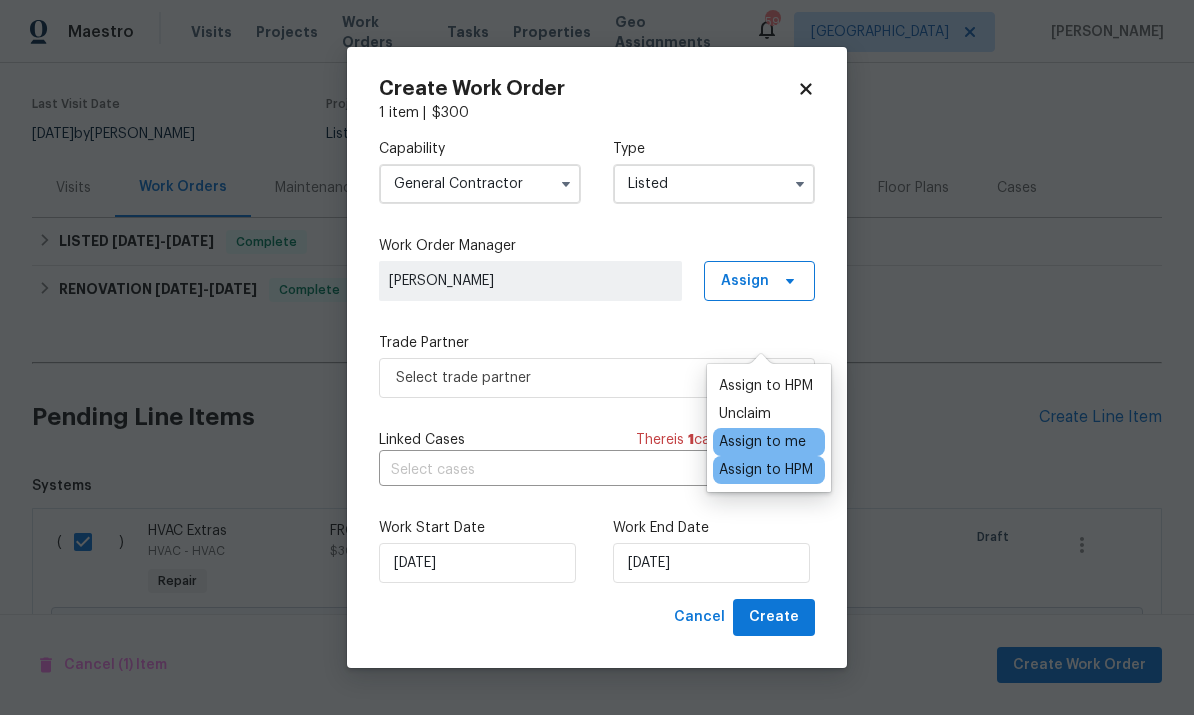 click on "Assign to HPM" at bounding box center (766, 386) 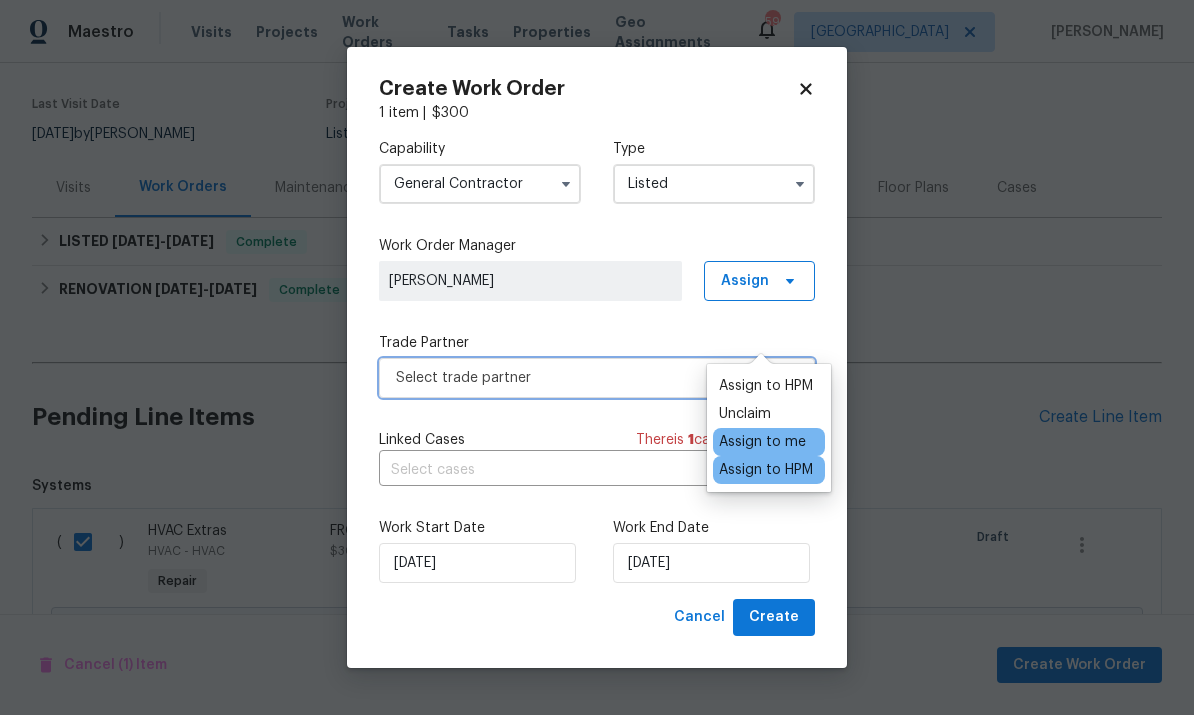 click on "Select trade partner" at bounding box center (582, 378) 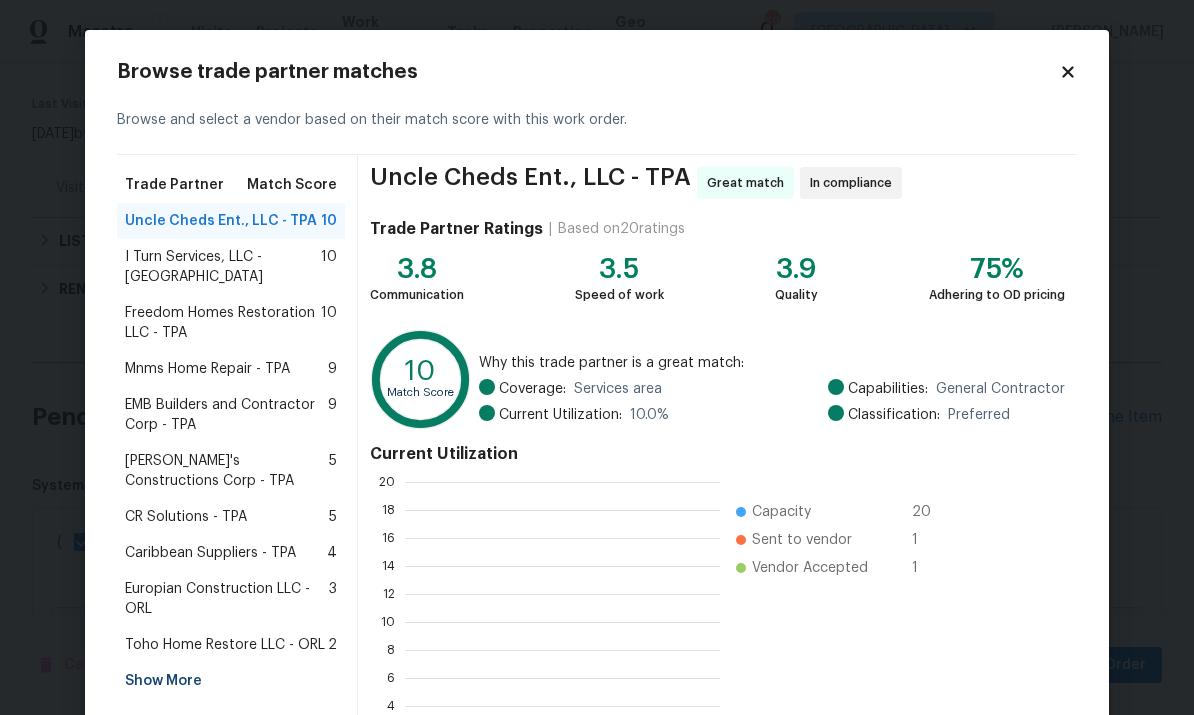 scroll, scrollTop: 2, scrollLeft: 2, axis: both 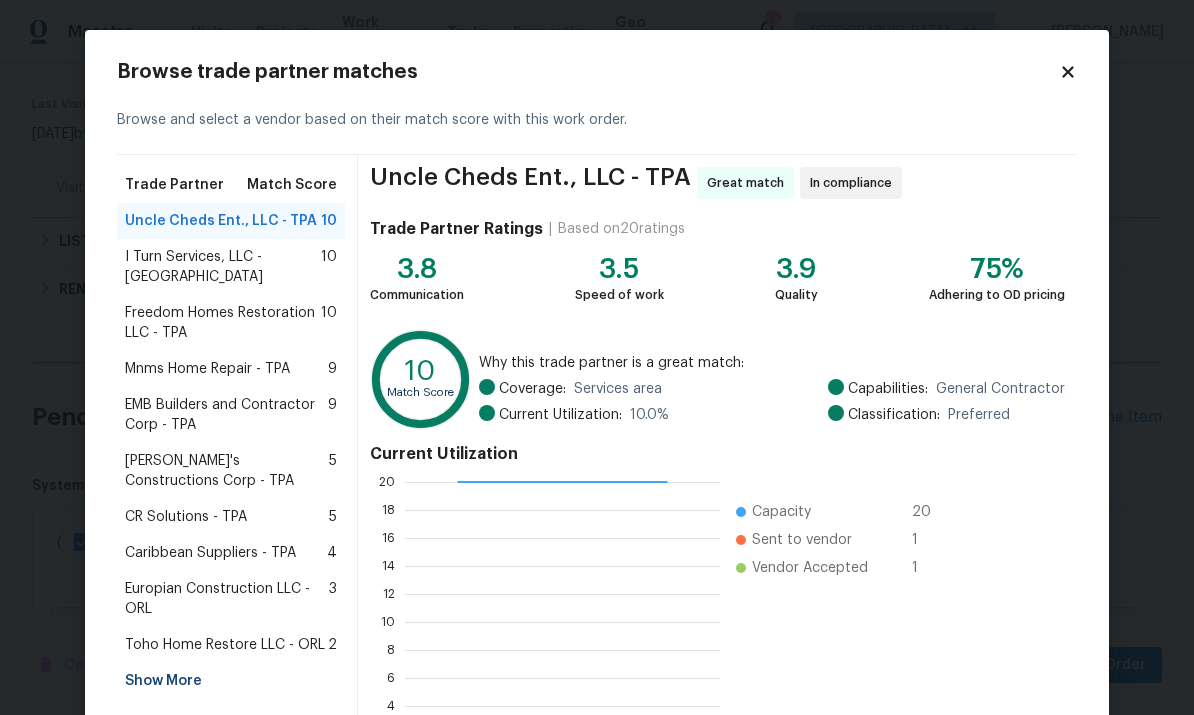 click on "Show More" at bounding box center [231, 681] 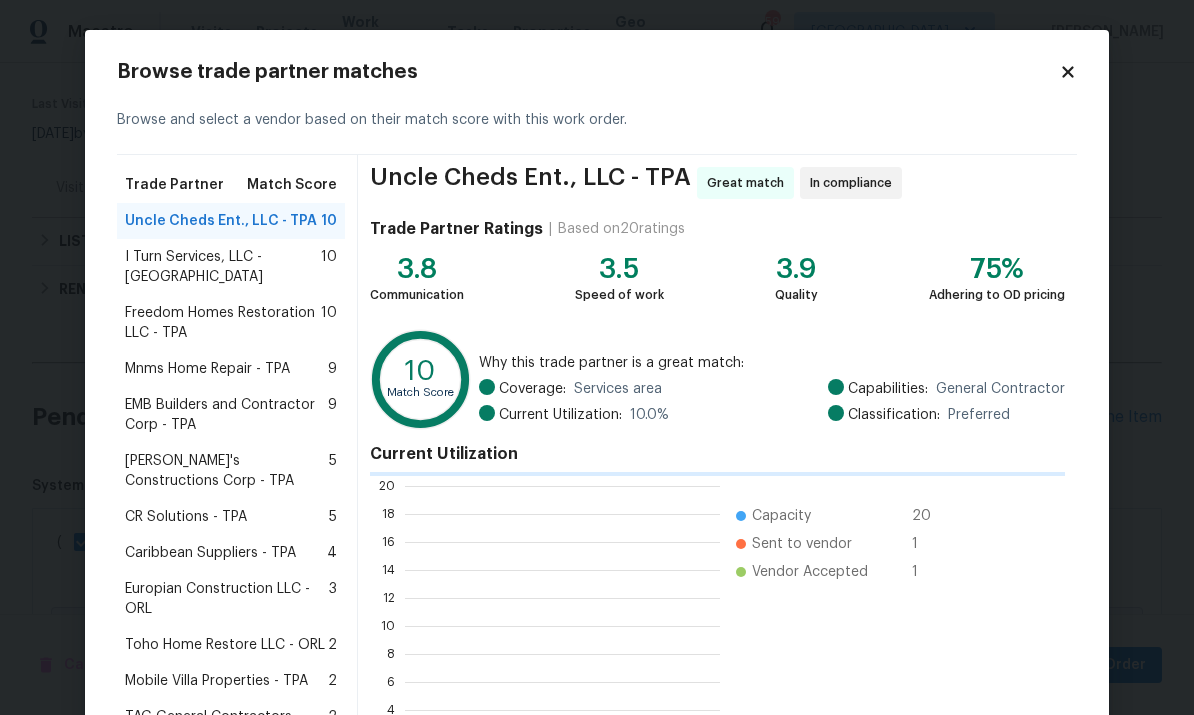scroll, scrollTop: 2, scrollLeft: 2, axis: both 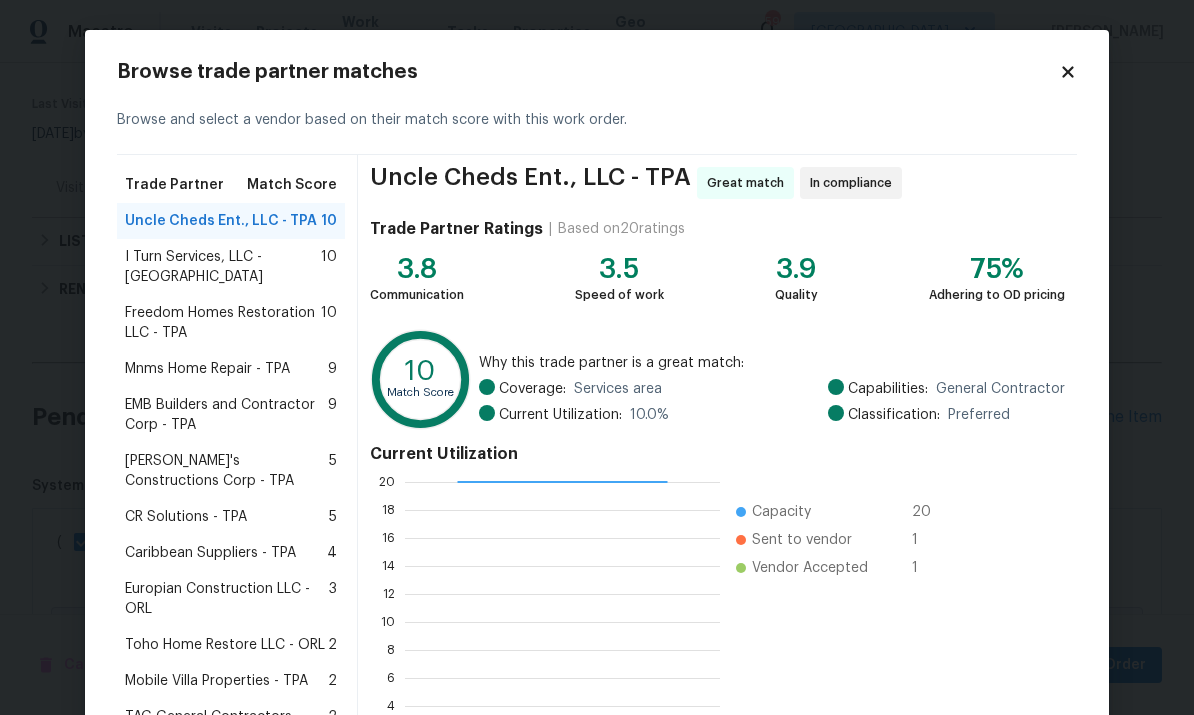 click on "Mobile Villa Properties - TPA" at bounding box center (216, 681) 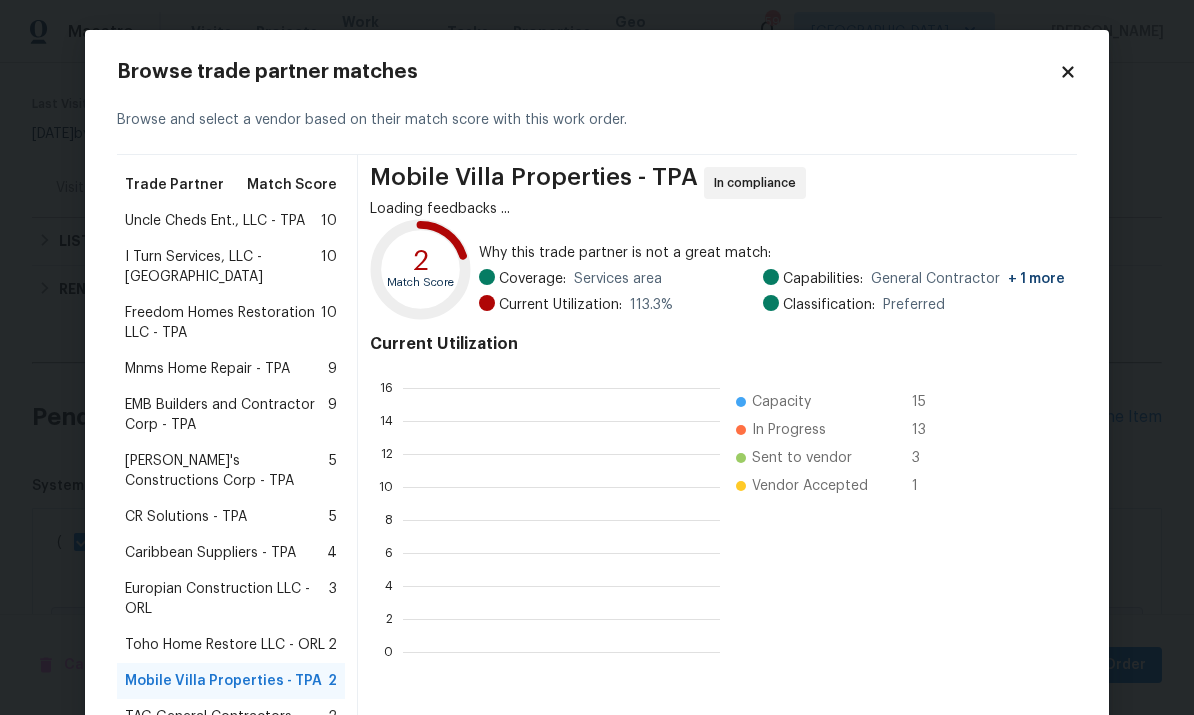 scroll, scrollTop: 2, scrollLeft: 2, axis: both 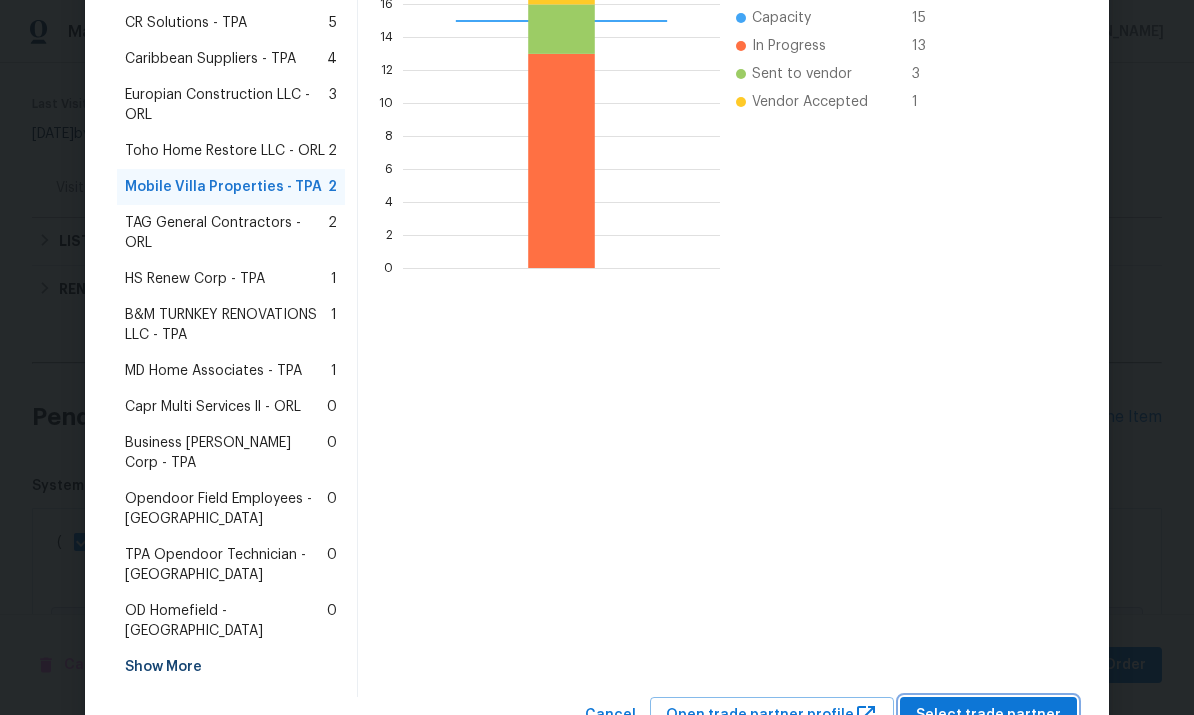 click on "Select trade partner" at bounding box center (988, 715) 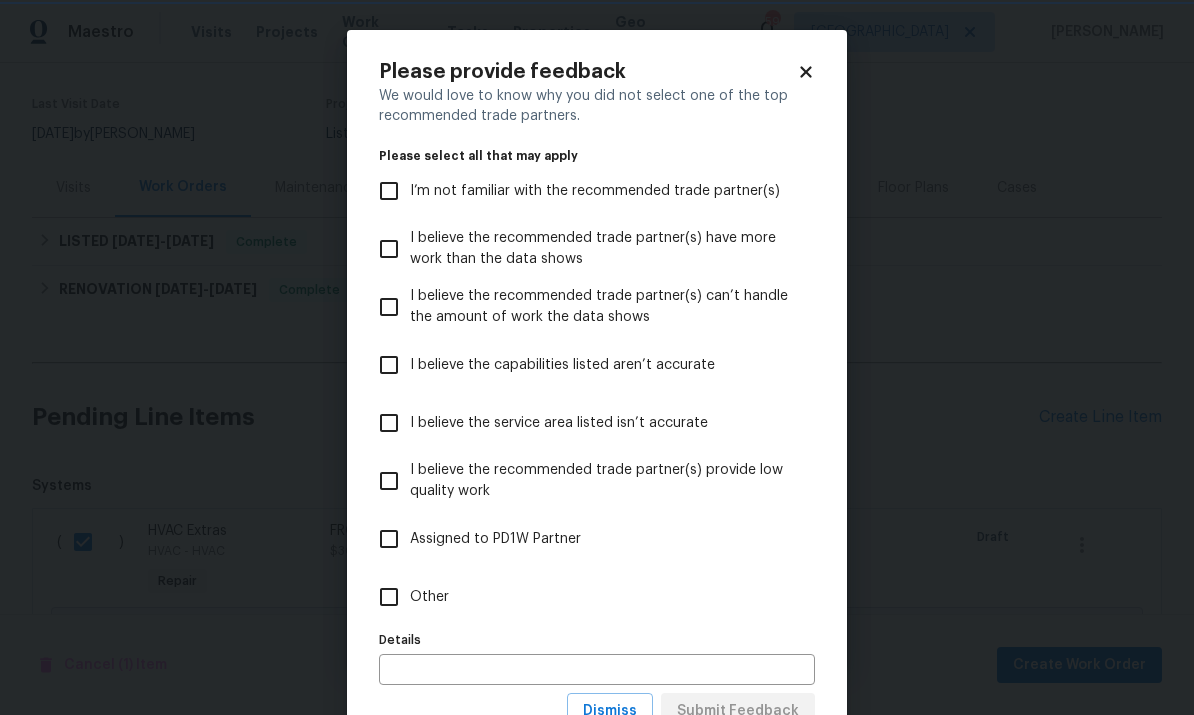 scroll, scrollTop: 0, scrollLeft: 0, axis: both 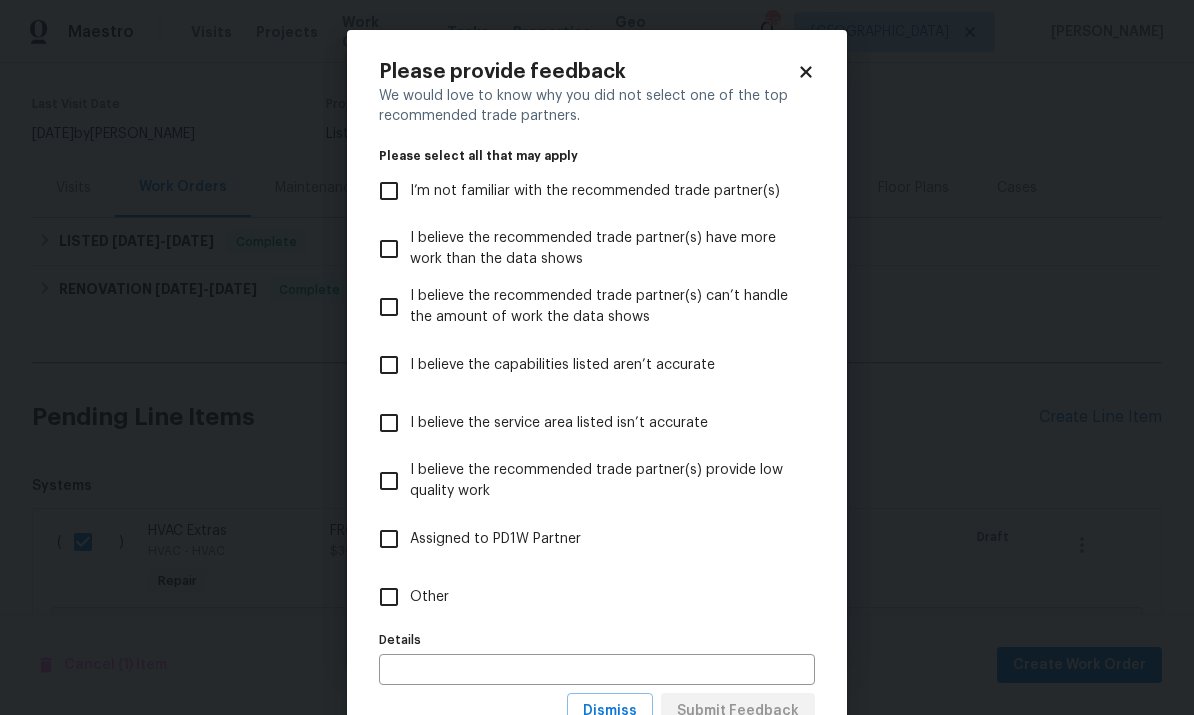 click on "I believe the recommended trade partner(s) provide low quality work" at bounding box center (583, 481) 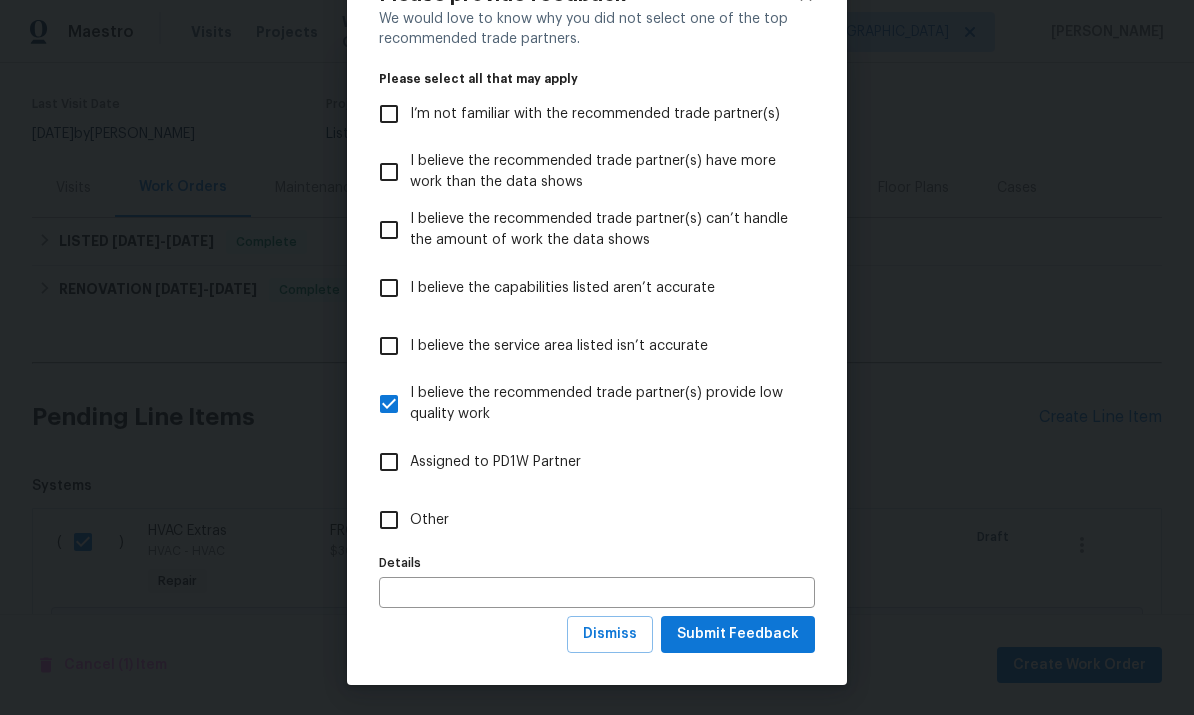 scroll, scrollTop: 78, scrollLeft: 0, axis: vertical 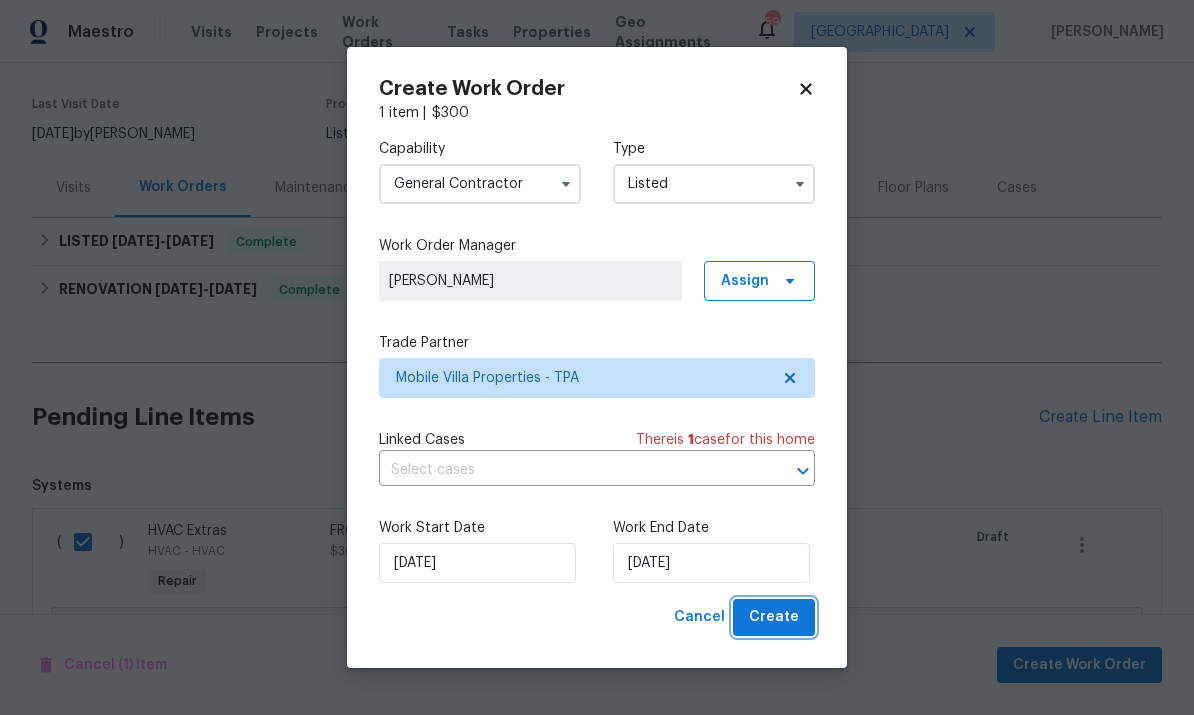 click on "Create" at bounding box center [774, 617] 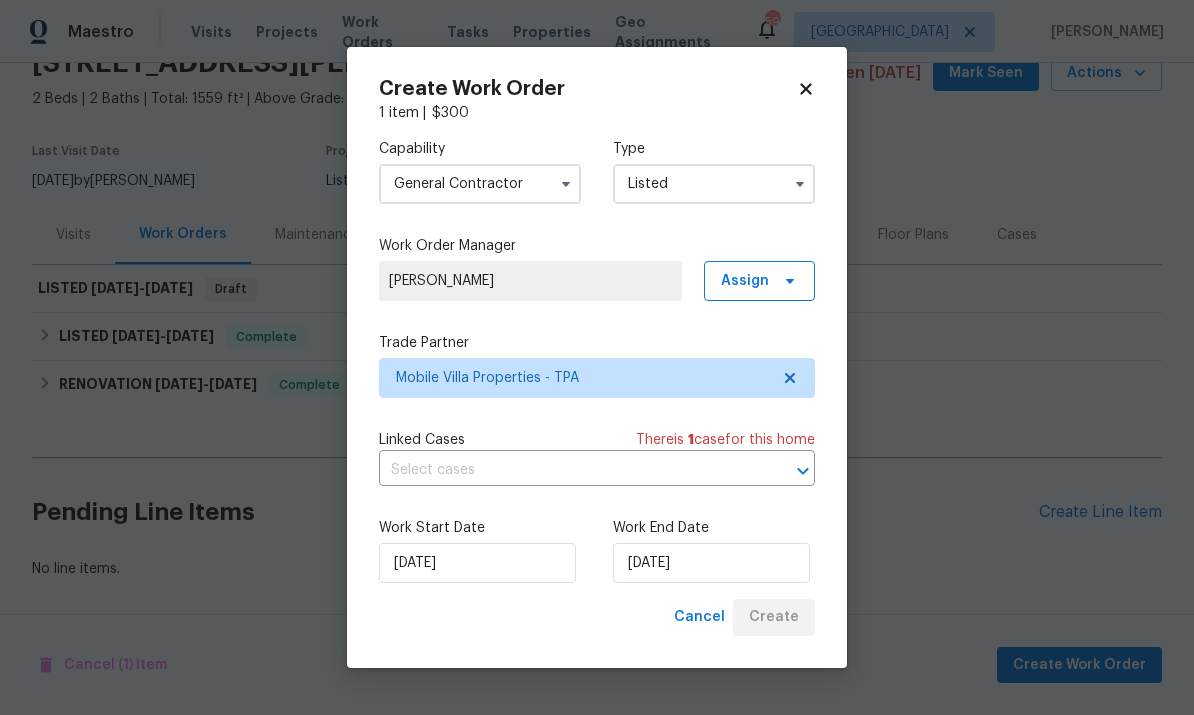 scroll, scrollTop: 22, scrollLeft: 0, axis: vertical 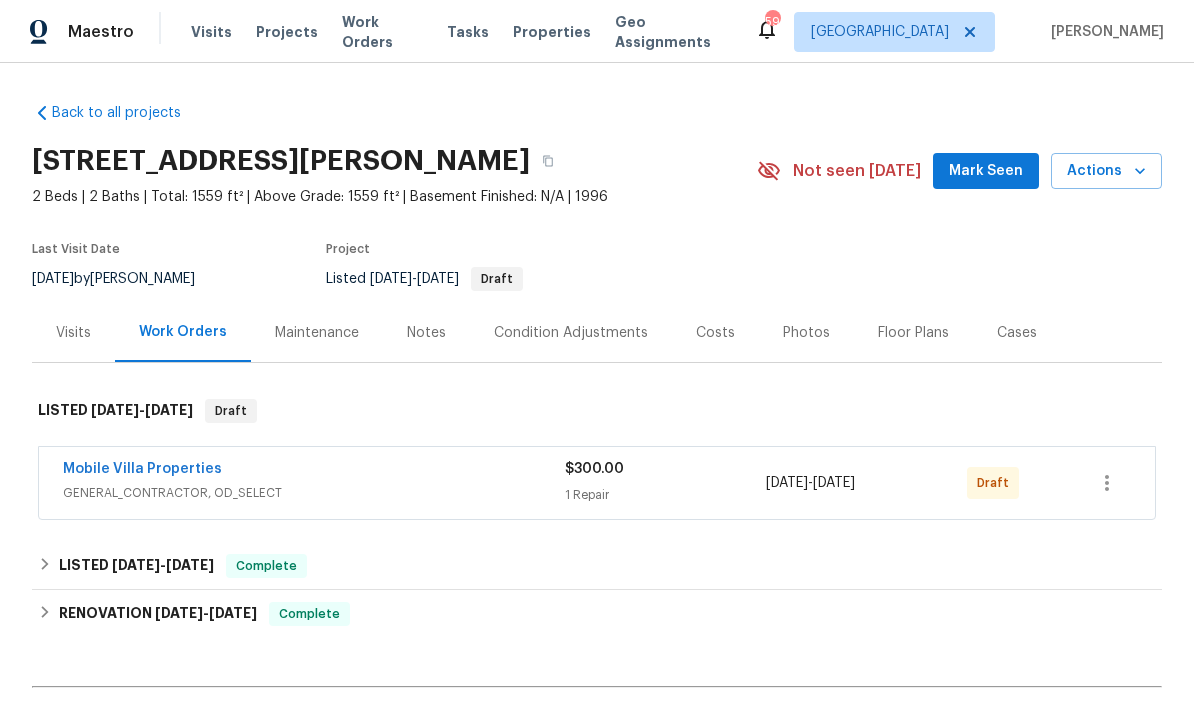 click on "Mobile Villa Properties" at bounding box center (142, 469) 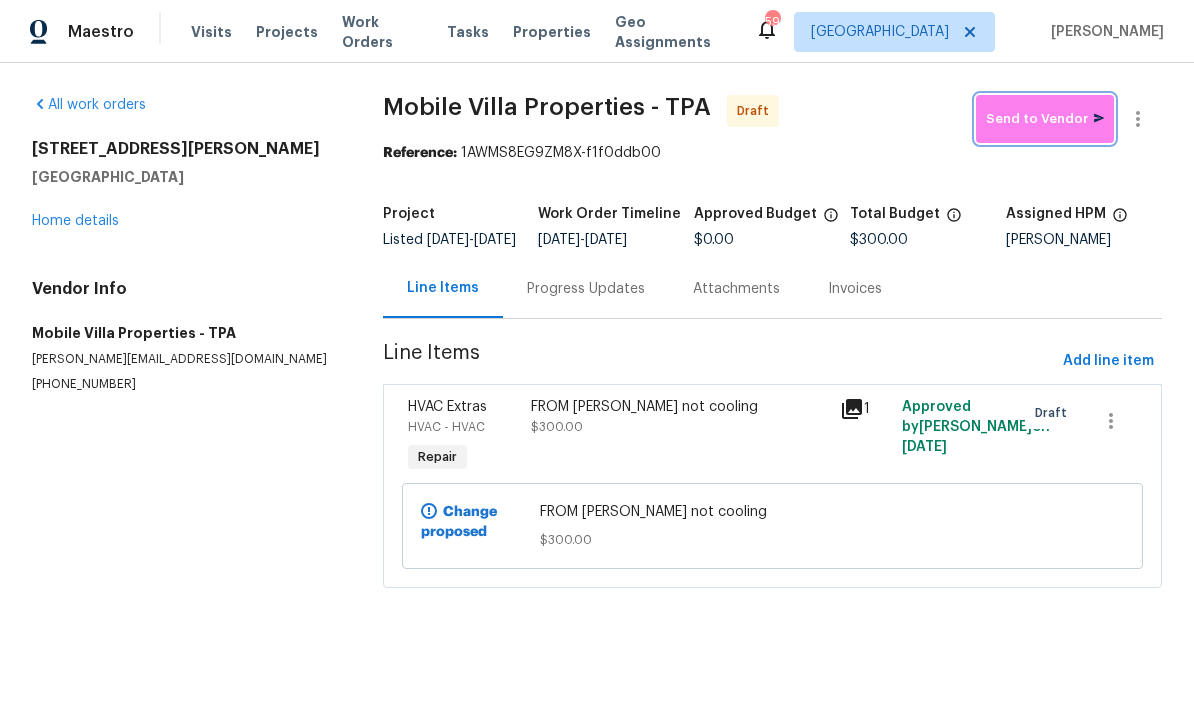 click on "Send to Vendor" at bounding box center [1045, 119] 